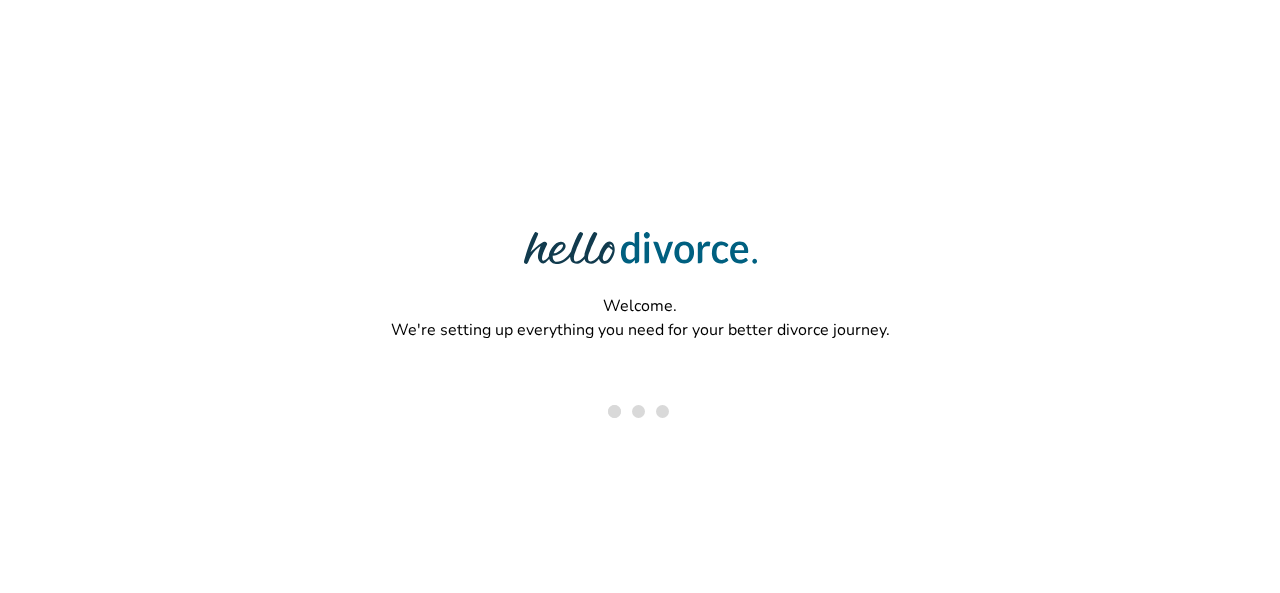 scroll, scrollTop: 0, scrollLeft: 0, axis: both 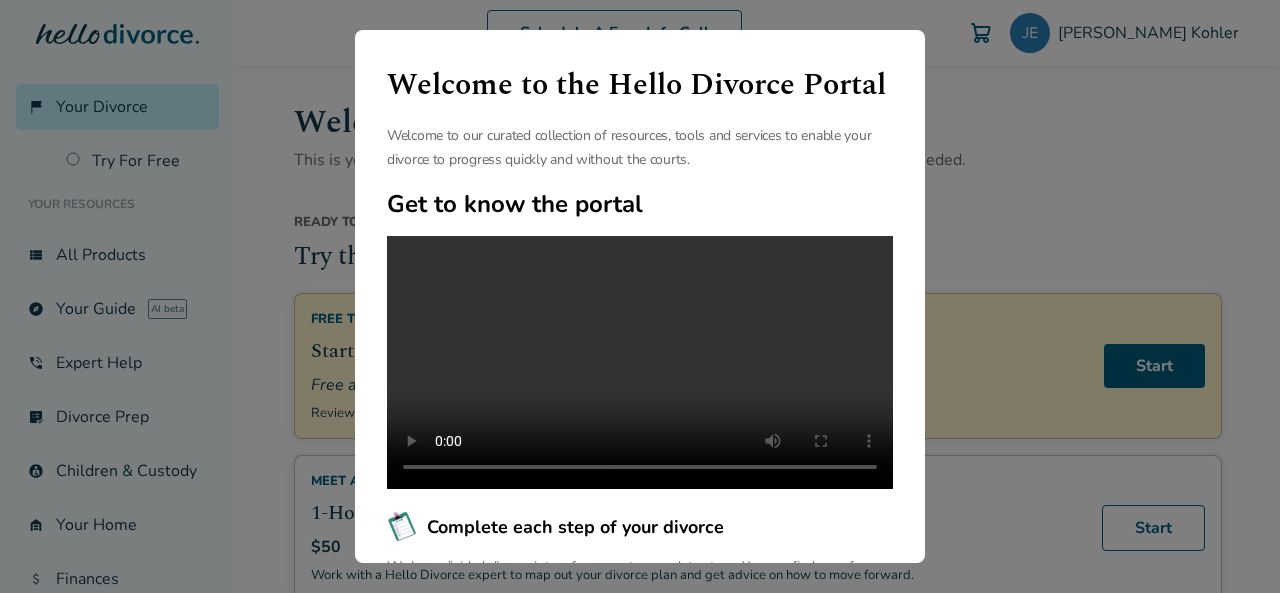 click on "Welcome to the Hello Divorce Portal Welcome to our curated collection of resources, tools and services to enable your divorce to progress quickly and without the courts. Get to know the portal Complete each step of your divorce We have divided divorce into a few easy to complete steps. You can find your forms, instructions, and access to expert help in each section Largest online library of divorce resources We have the largest free online library of articles and resources that help you navigate your unique divorce journey. We support you before, during and after your divorce. Continue" at bounding box center [640, 296] 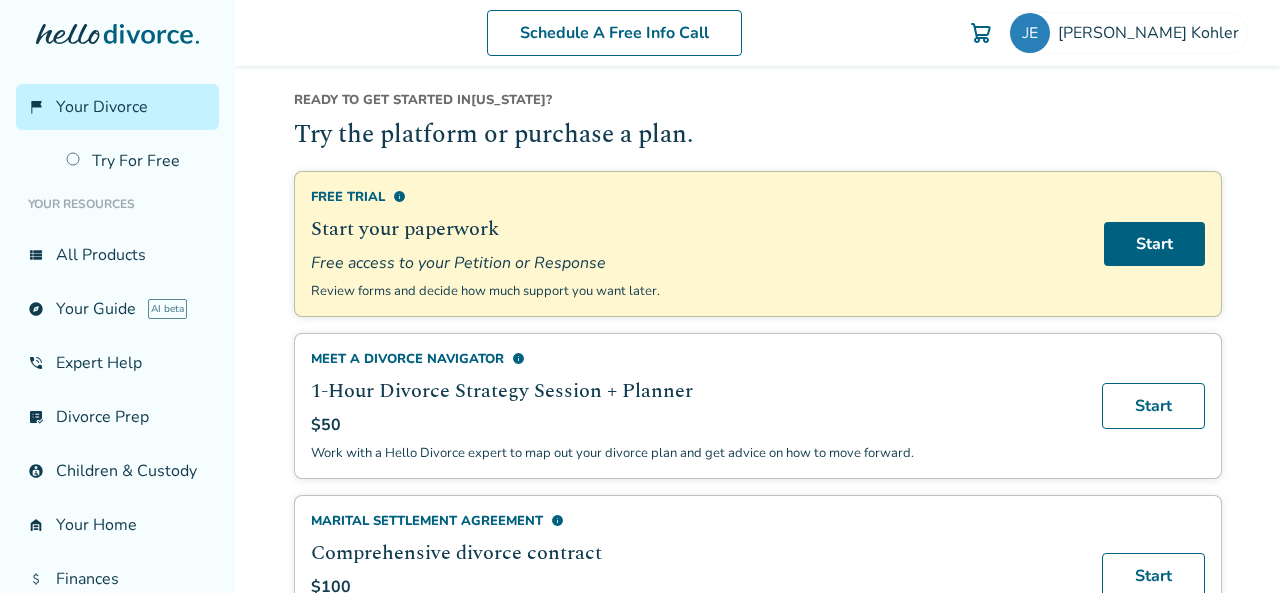 scroll, scrollTop: 132, scrollLeft: 0, axis: vertical 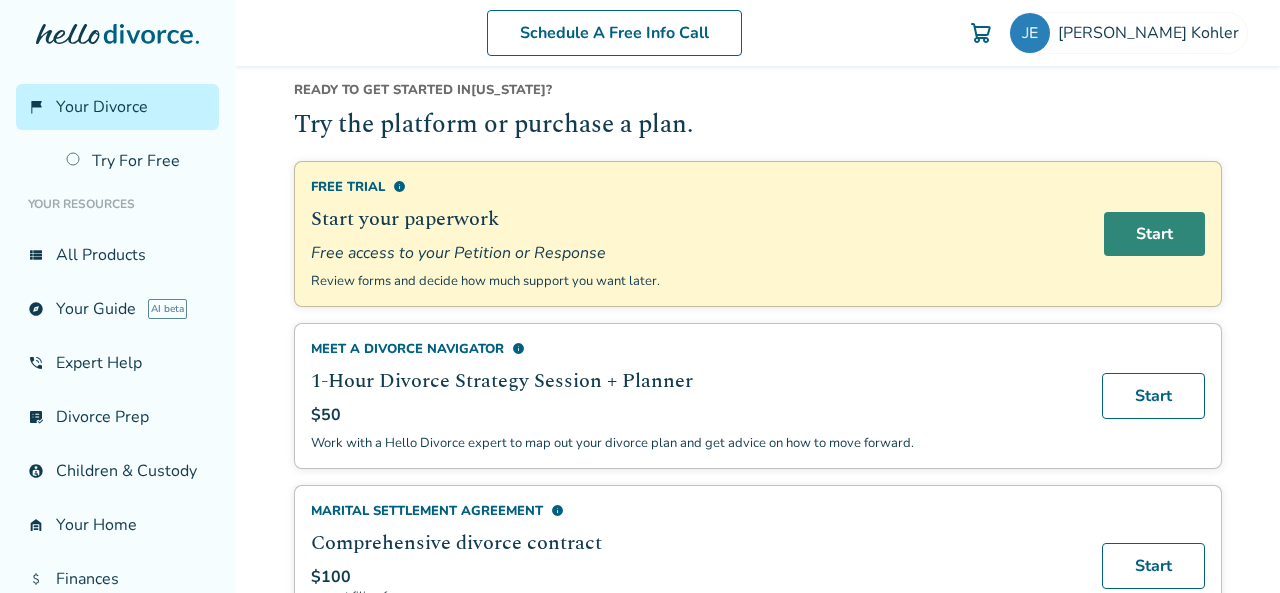 click on "Start" at bounding box center [1154, 234] 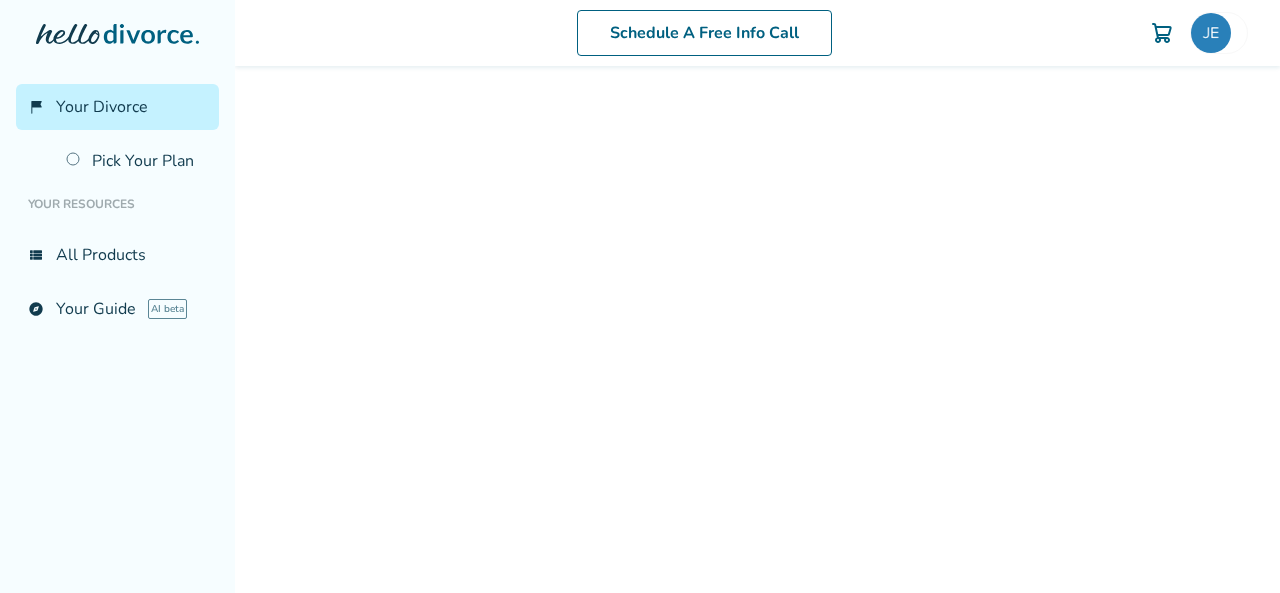scroll, scrollTop: 0, scrollLeft: 0, axis: both 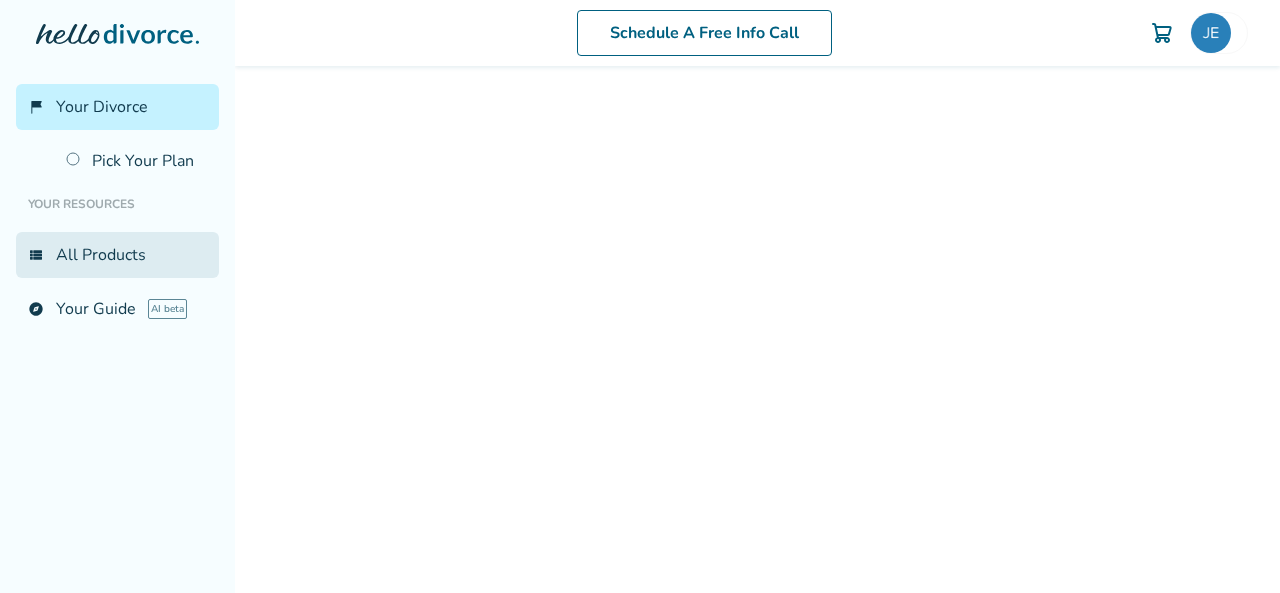 click on "view_list All Products" at bounding box center (117, 255) 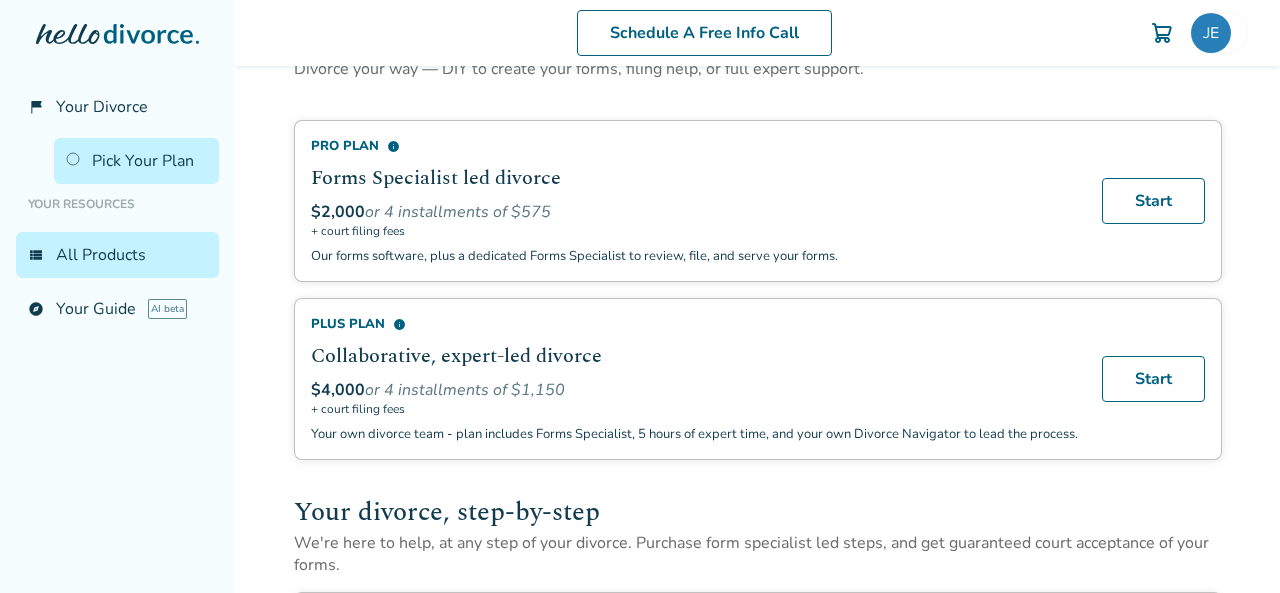 scroll, scrollTop: 0, scrollLeft: 0, axis: both 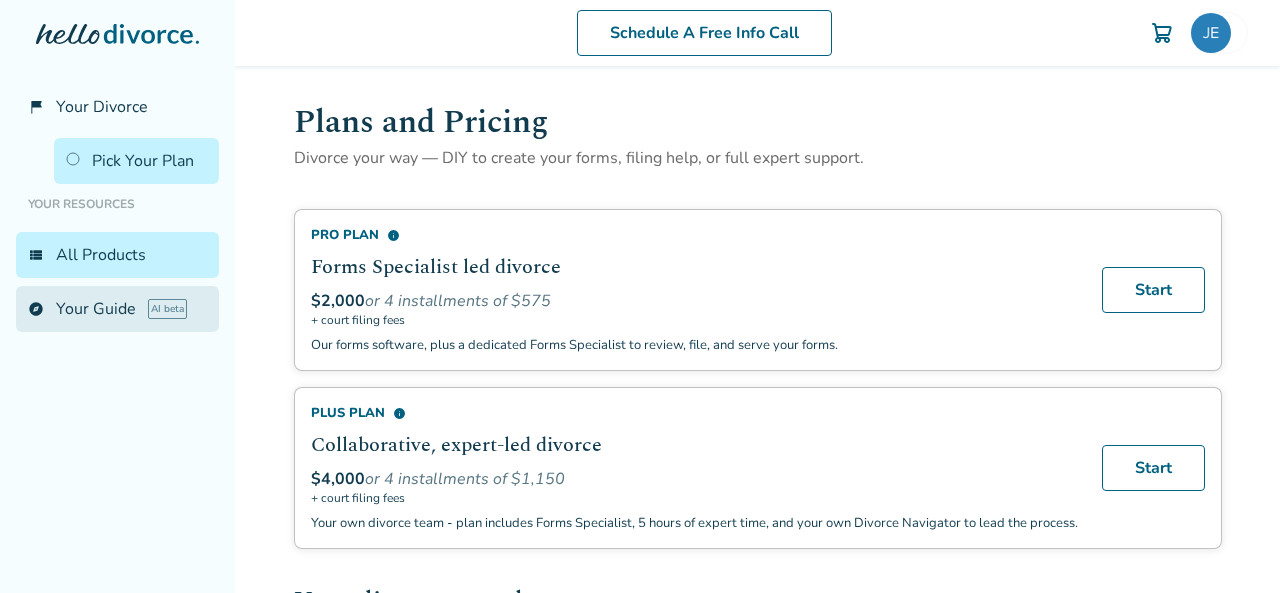 click on "explore Your Guide AI beta" at bounding box center [117, 309] 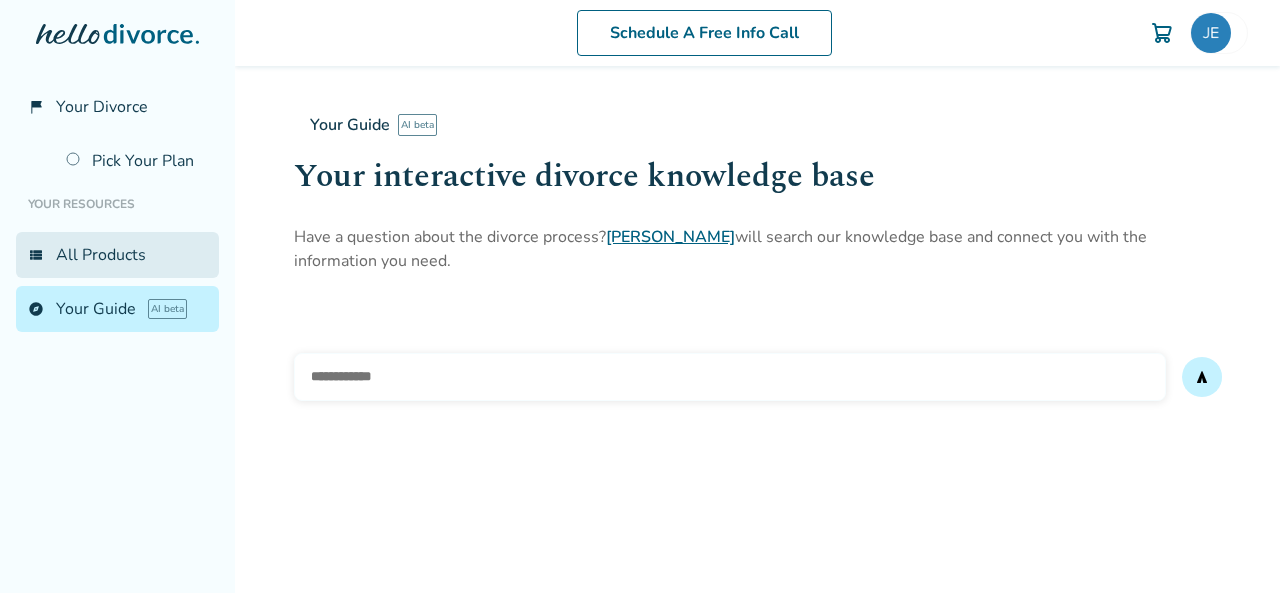 click on "view_list All Products" at bounding box center [117, 255] 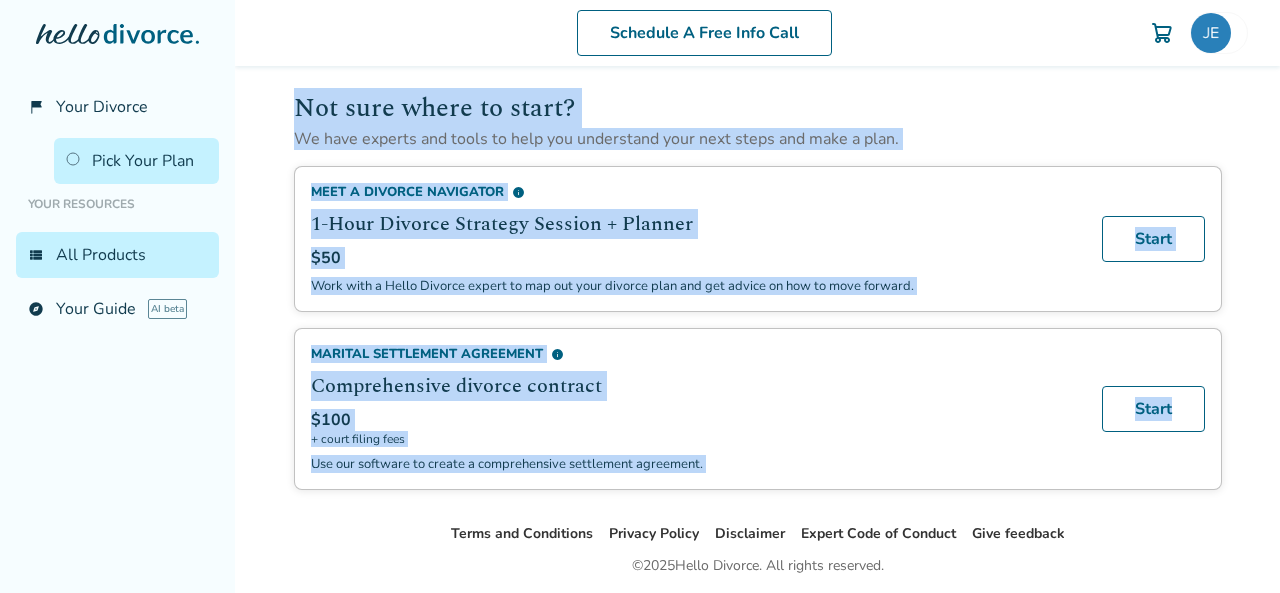 scroll, scrollTop: 1150, scrollLeft: 0, axis: vertical 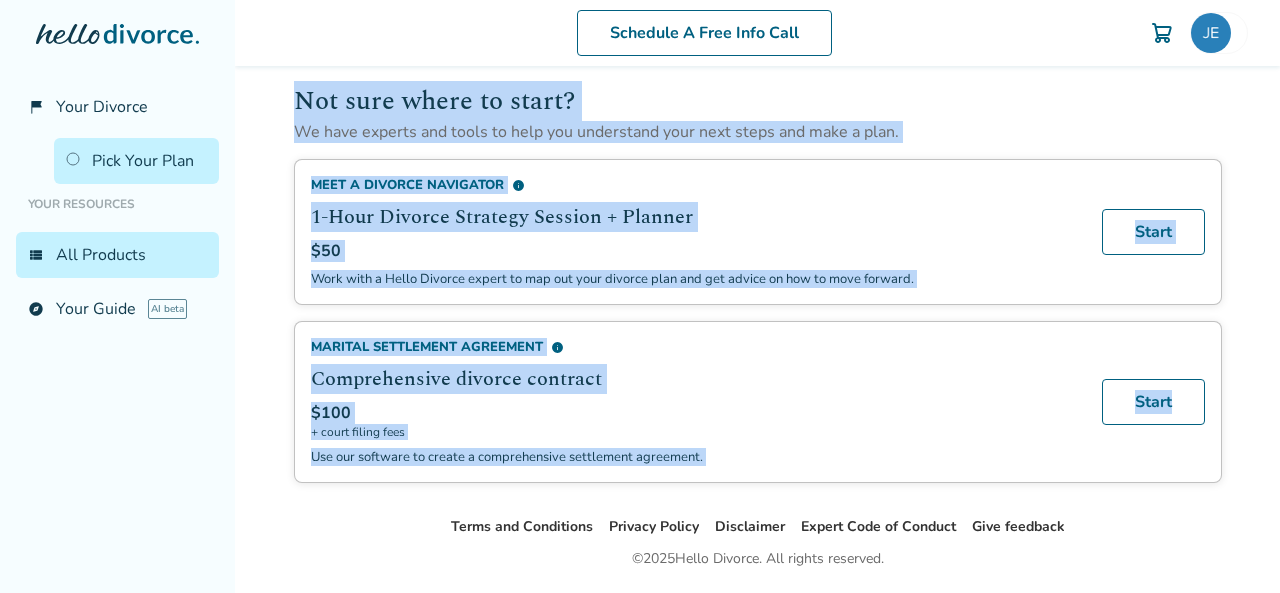drag, startPoint x: 1279, startPoint y: 126, endPoint x: 1279, endPoint y: 483, distance: 357 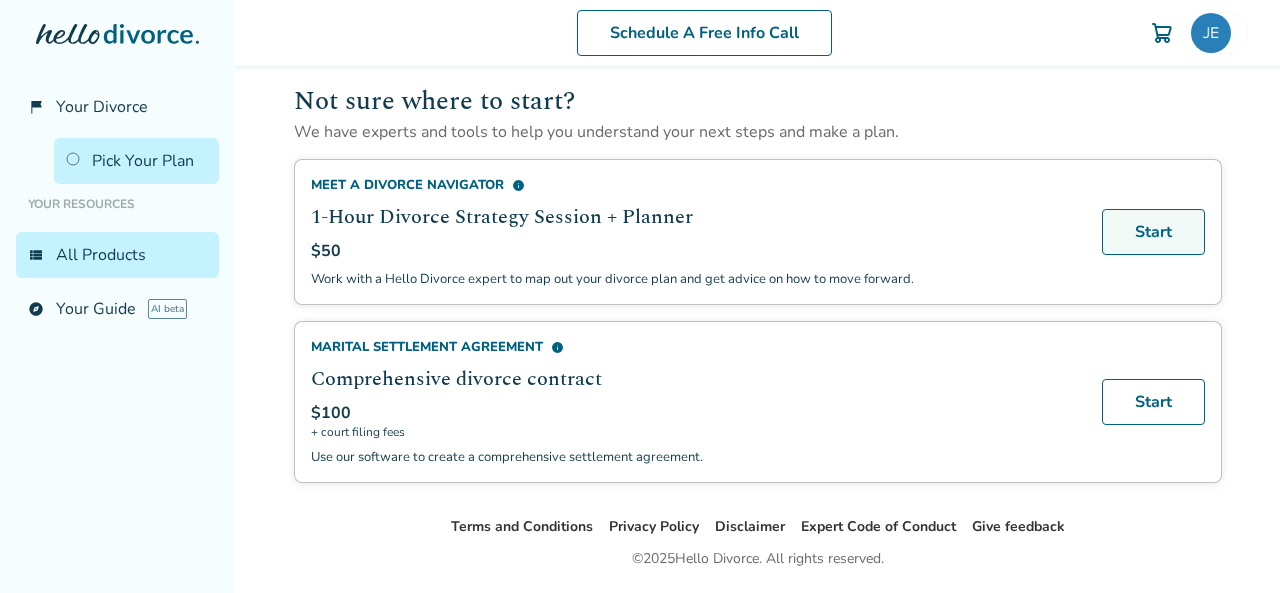 click on "Start" at bounding box center [1153, 232] 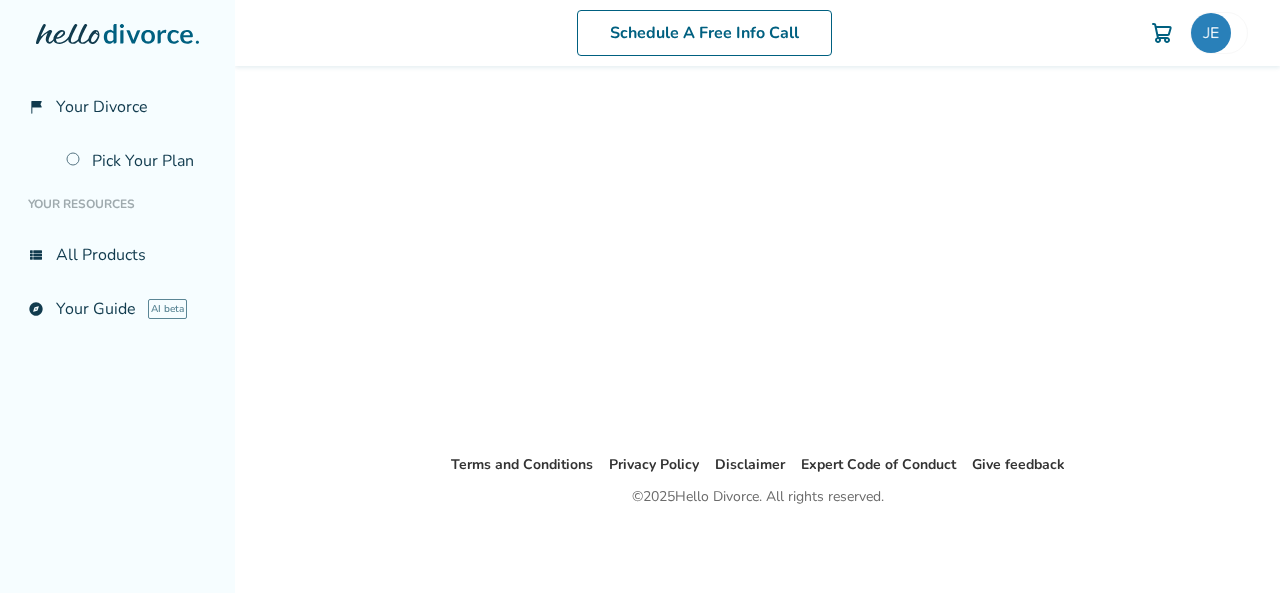 scroll, scrollTop: 98, scrollLeft: 0, axis: vertical 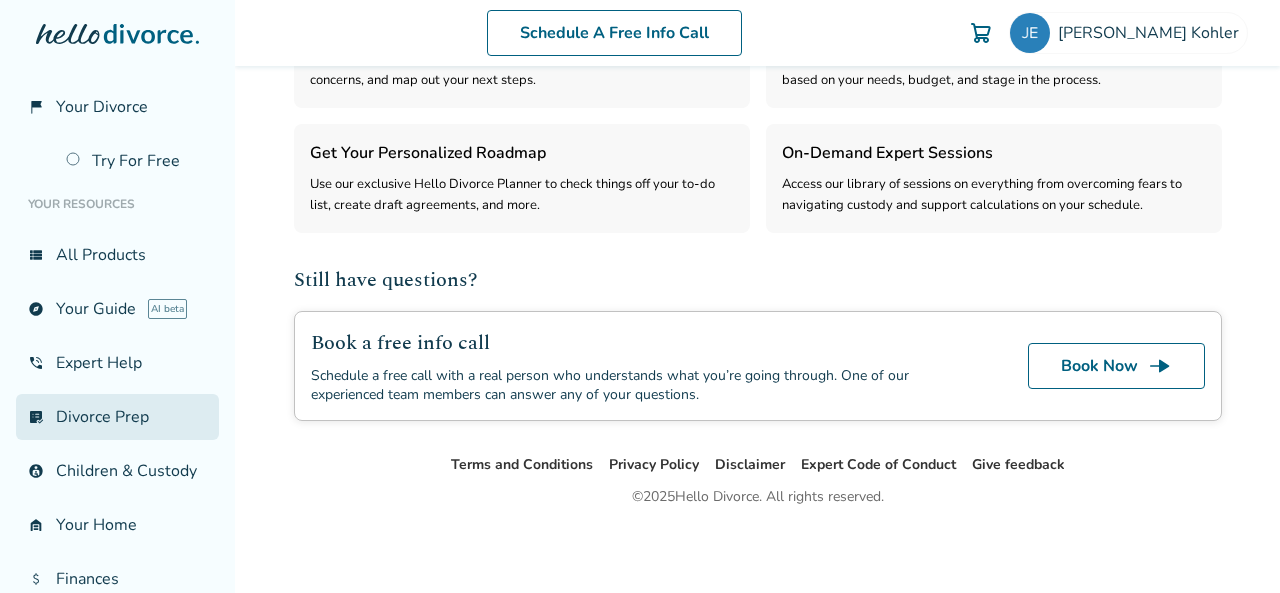 click on "list_alt_check Divorce Prep" at bounding box center (117, 417) 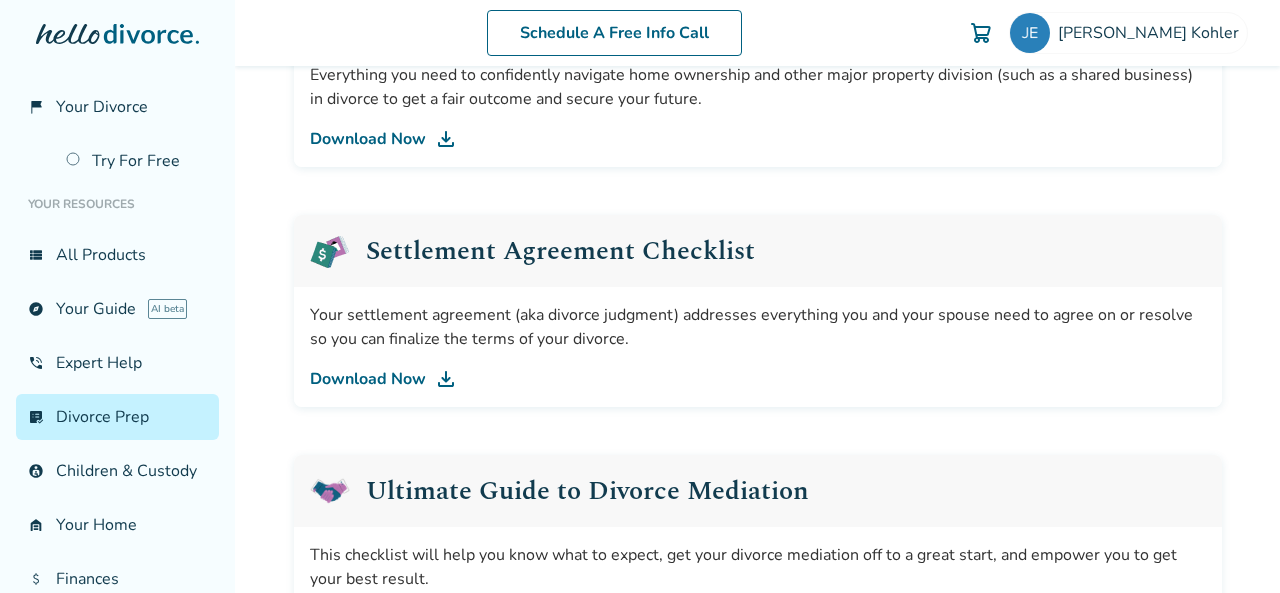 scroll, scrollTop: 98, scrollLeft: 0, axis: vertical 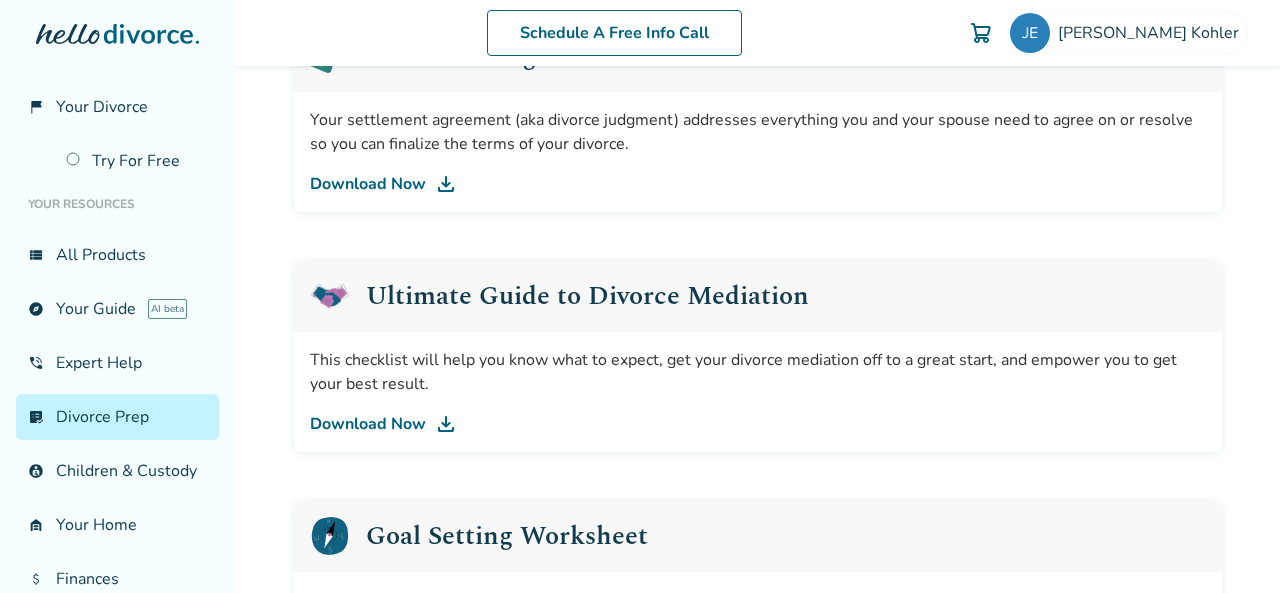 click on "Download Now" at bounding box center (758, 184) 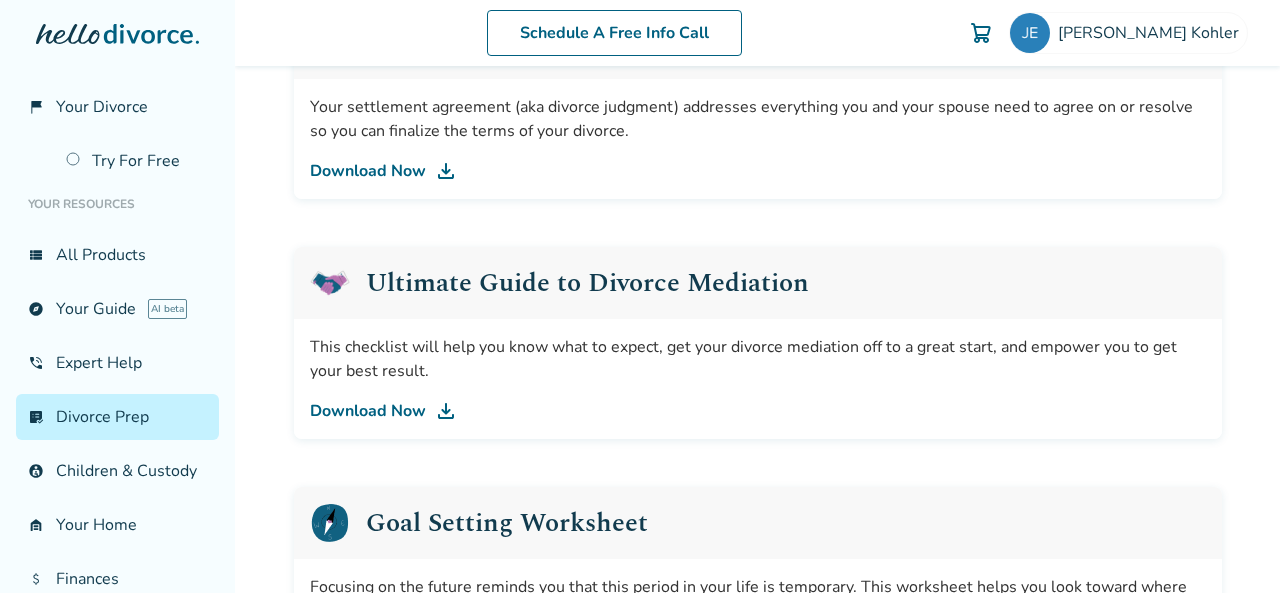scroll, scrollTop: 879, scrollLeft: 0, axis: vertical 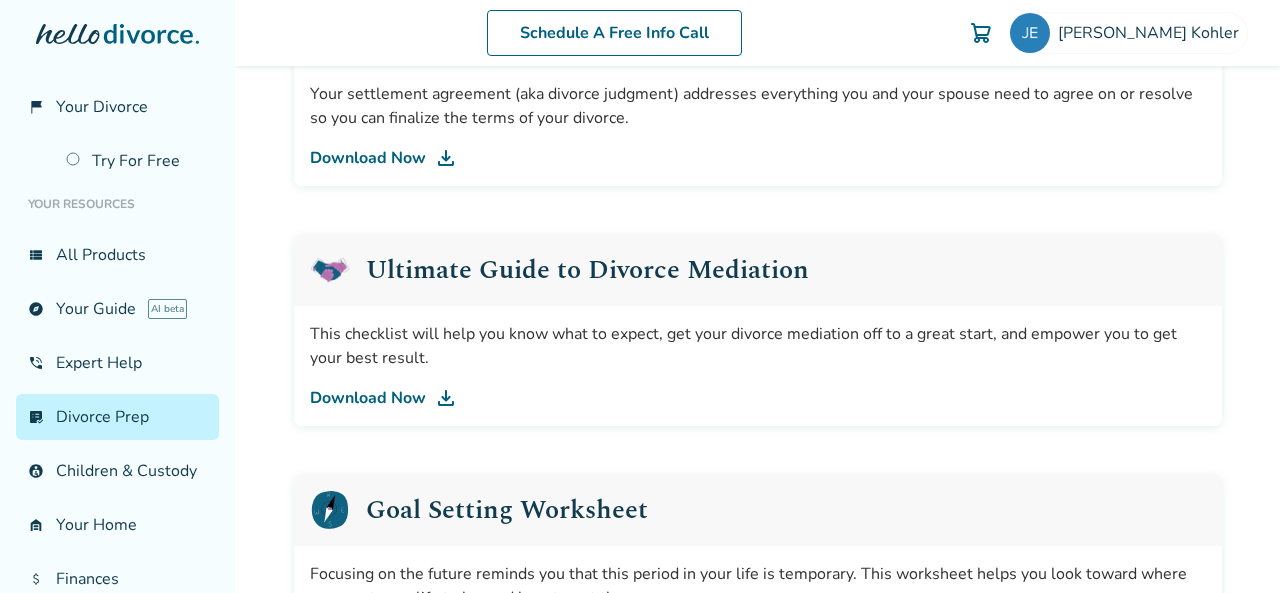 click at bounding box center (446, 398) 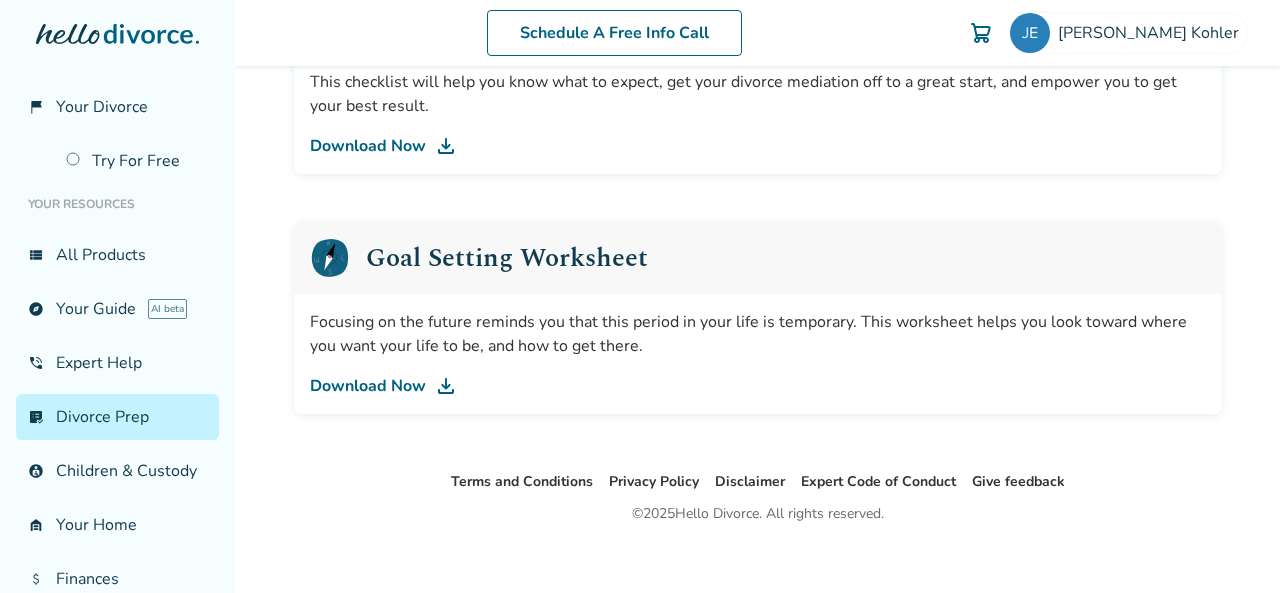 scroll, scrollTop: 1144, scrollLeft: 0, axis: vertical 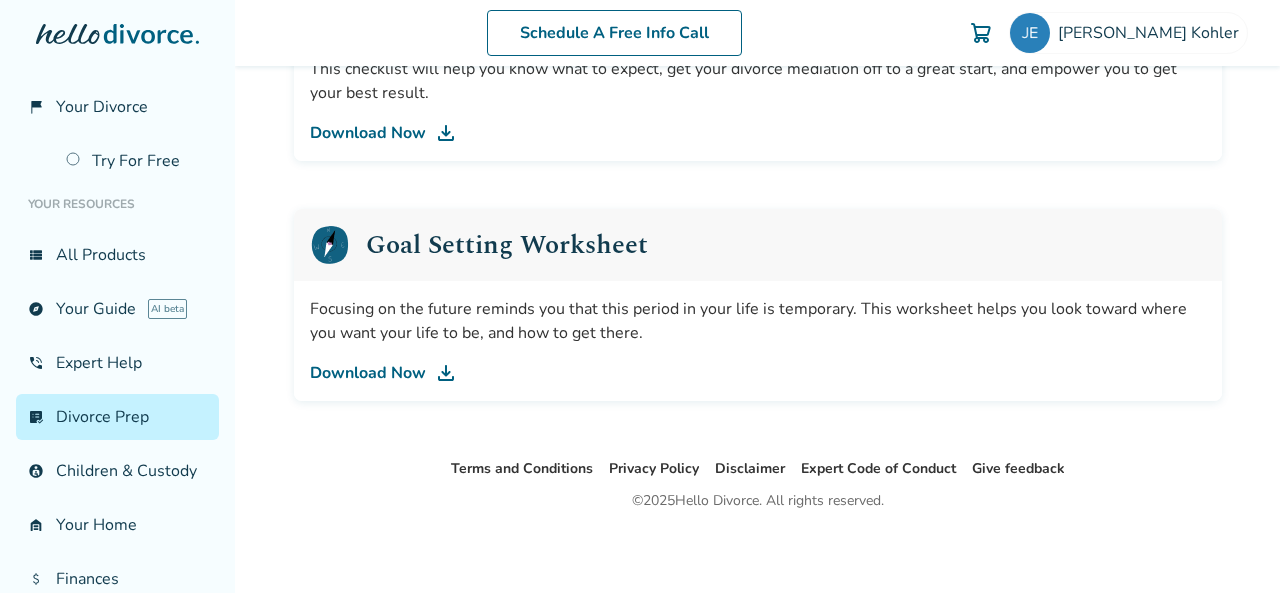 click on "Download Now" at bounding box center [758, 373] 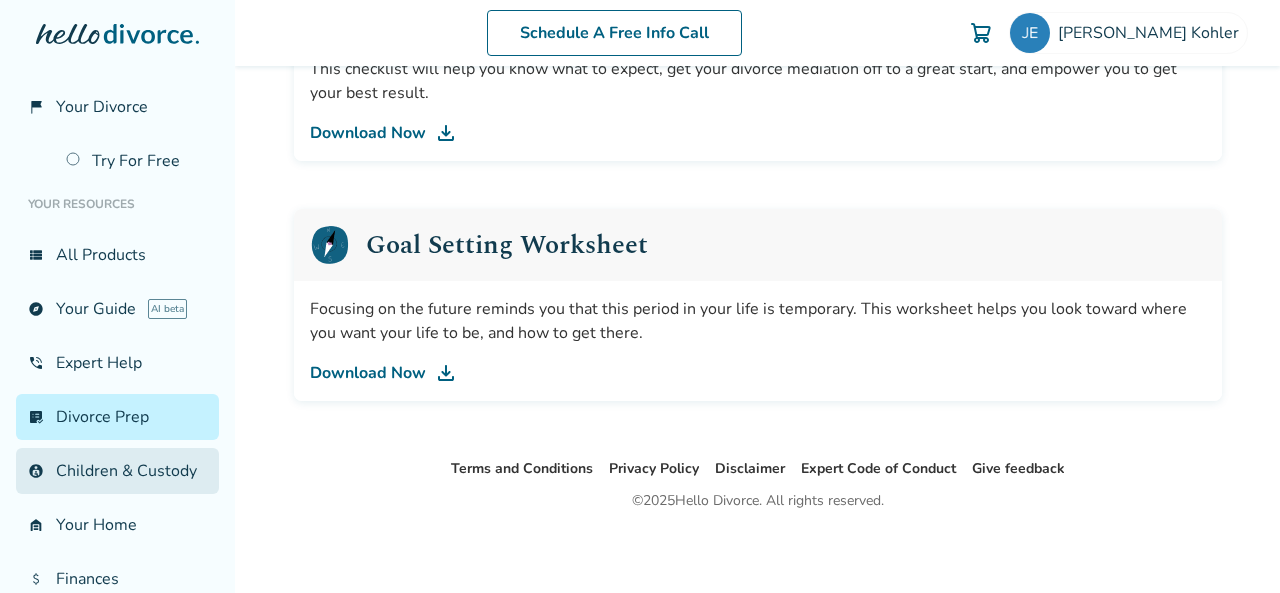 click on "account_child Children & Custody" at bounding box center [117, 471] 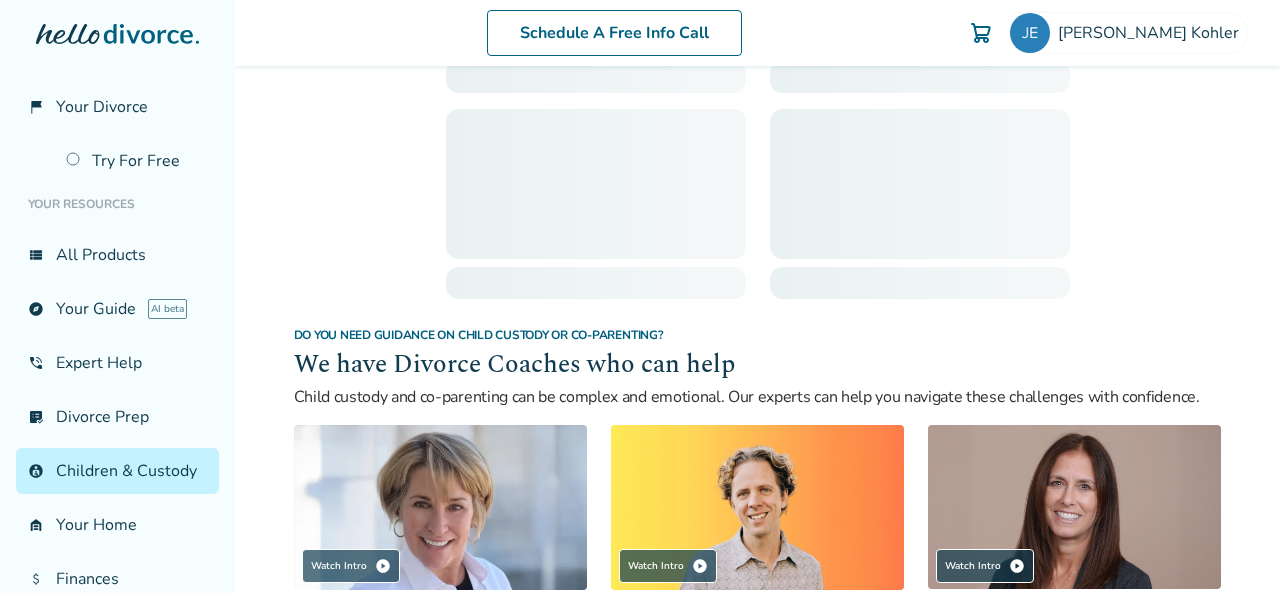 scroll, scrollTop: 98, scrollLeft: 0, axis: vertical 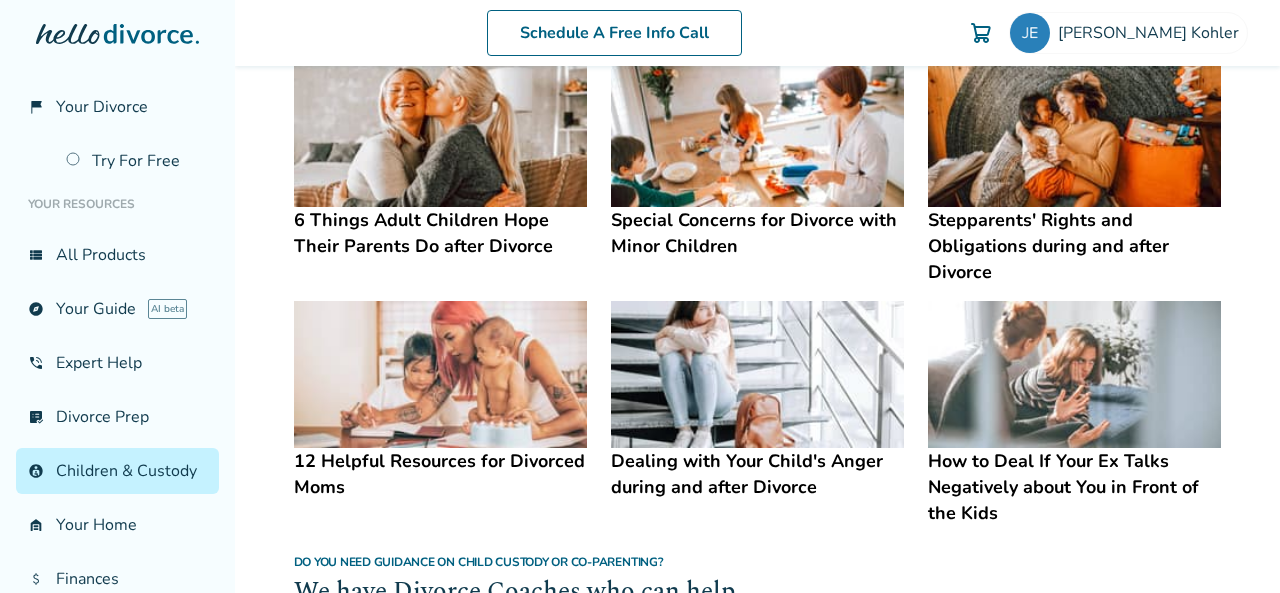click at bounding box center (440, 133) 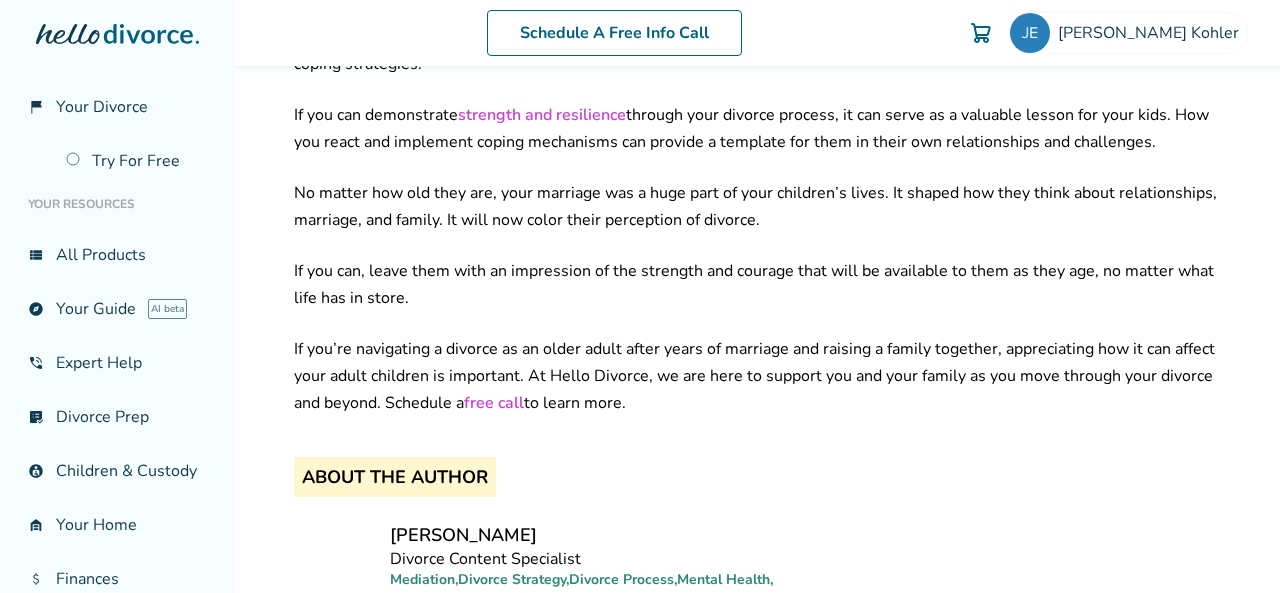 scroll, scrollTop: 2522, scrollLeft: 0, axis: vertical 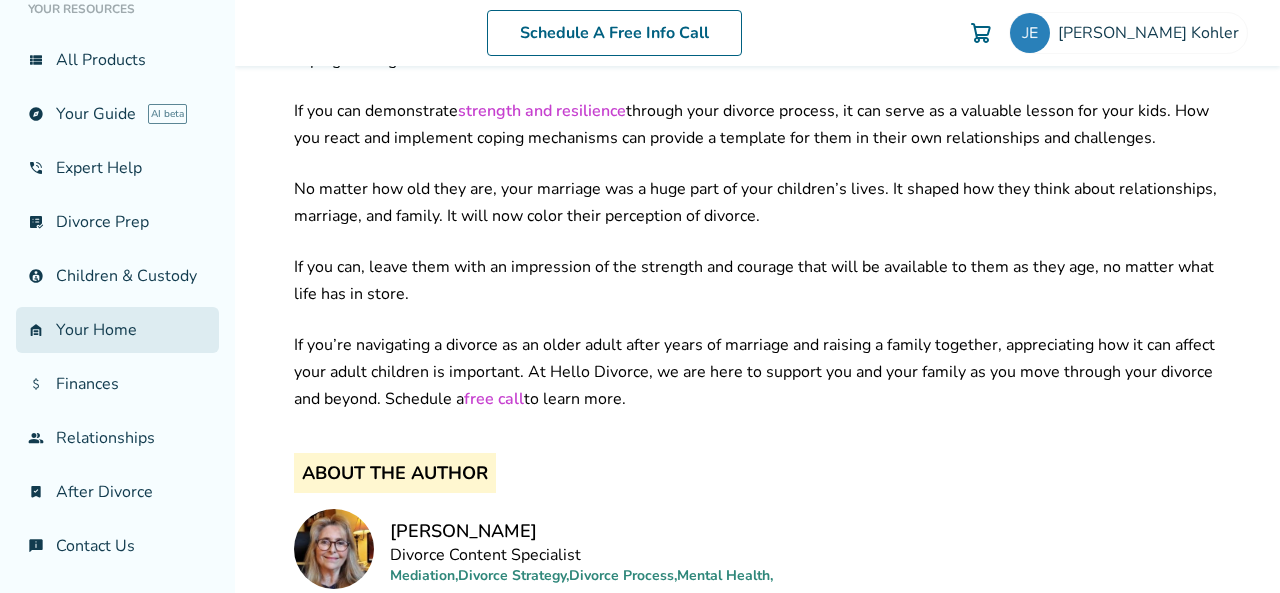 click on "garage_home Your Home" at bounding box center [117, 330] 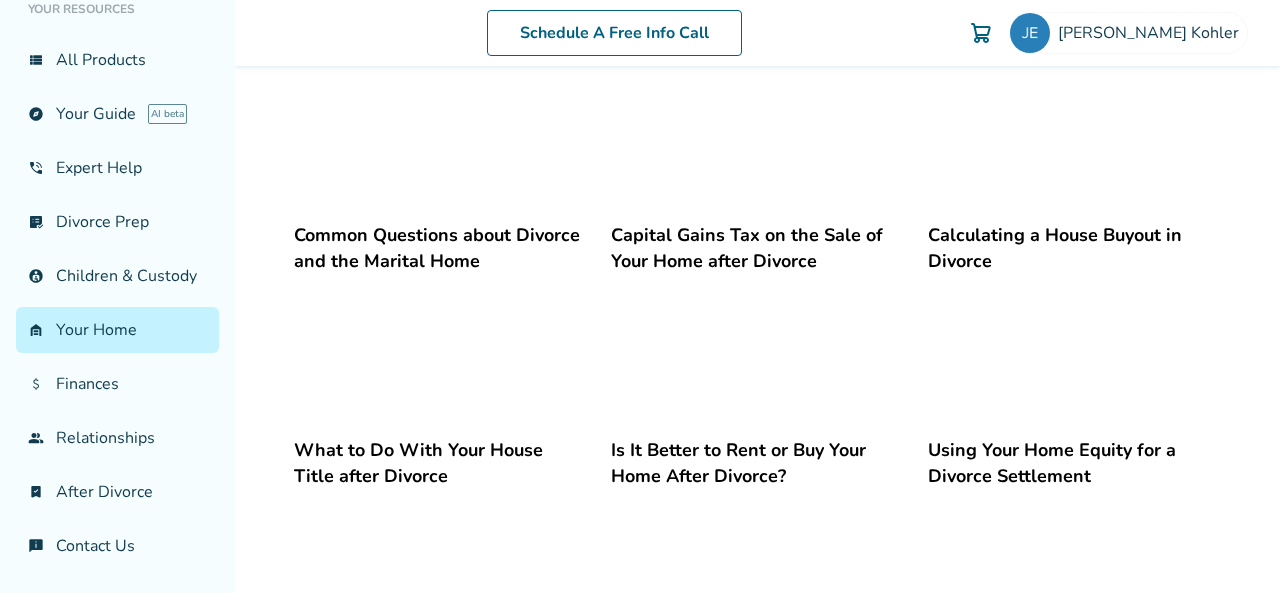 scroll, scrollTop: 680, scrollLeft: 0, axis: vertical 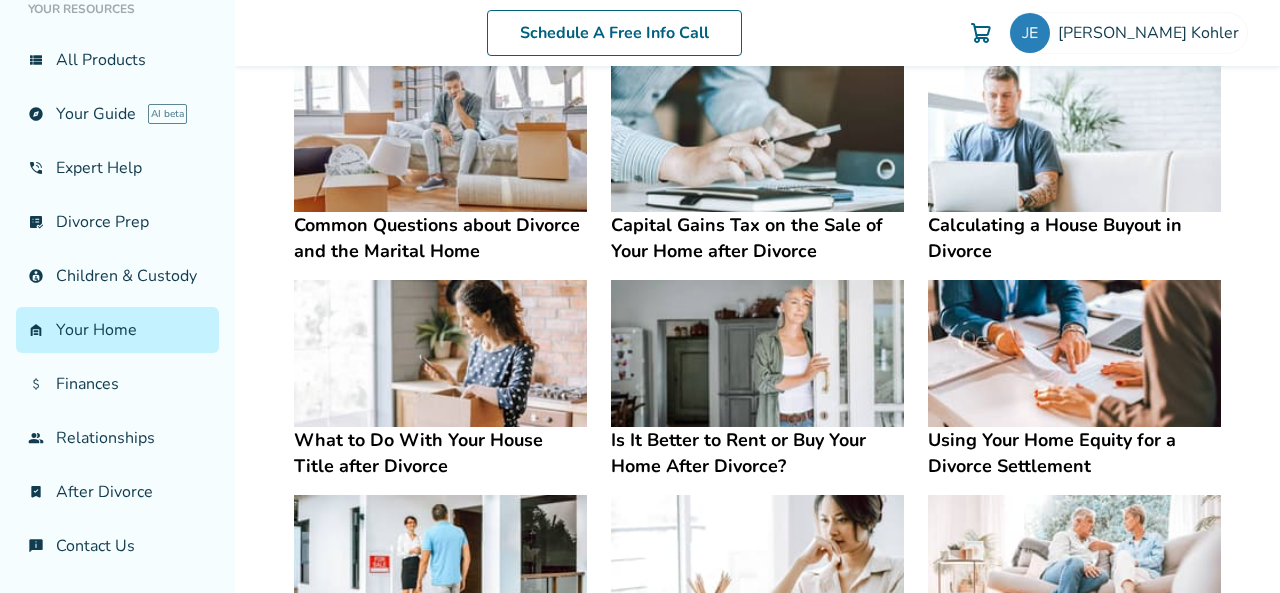 click on "Capital Gains Tax on the Sale of Your Home after Divorce" at bounding box center (757, 238) 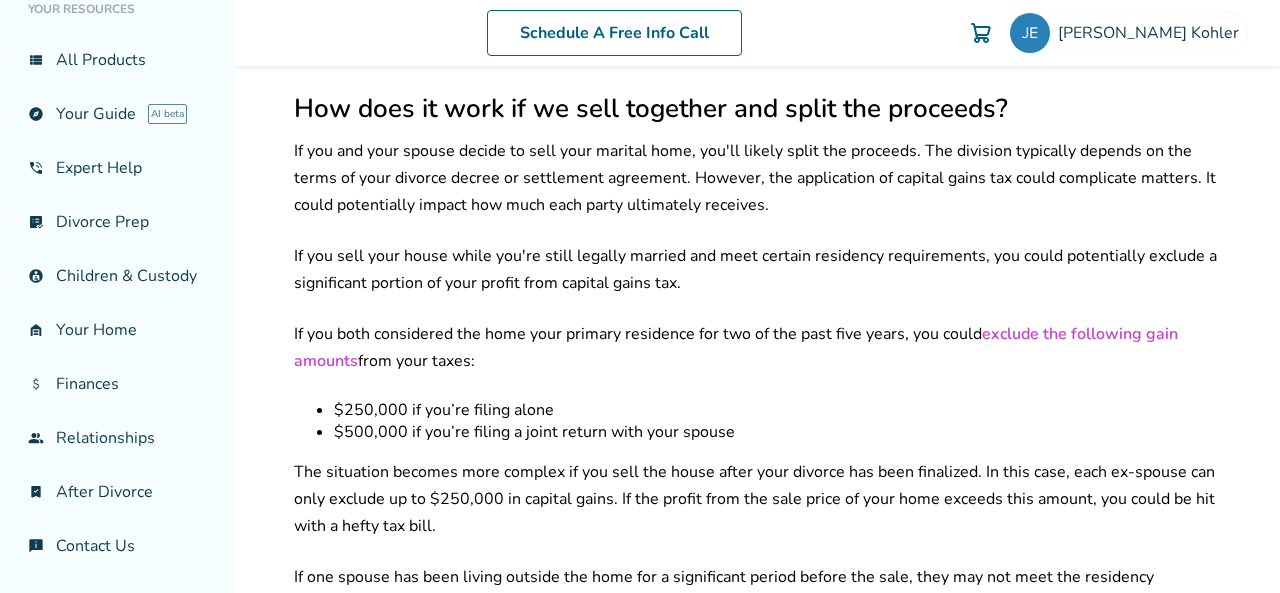 scroll, scrollTop: 1108, scrollLeft: 0, axis: vertical 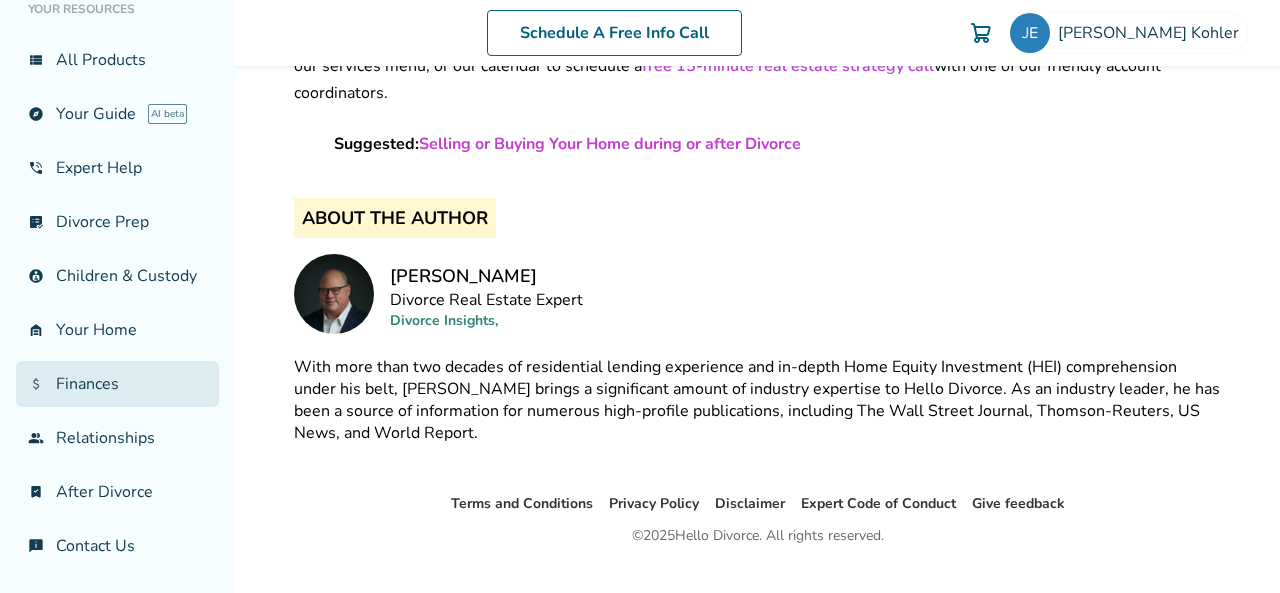 click on "attach_money Finances" at bounding box center (117, 384) 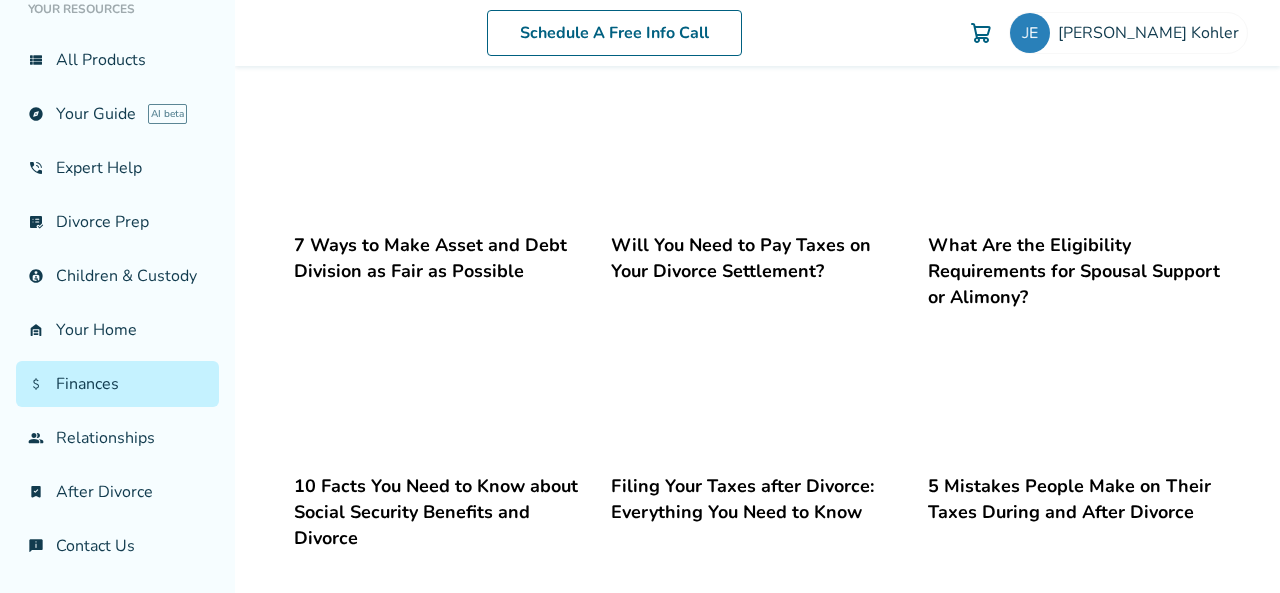 scroll, scrollTop: 612, scrollLeft: 0, axis: vertical 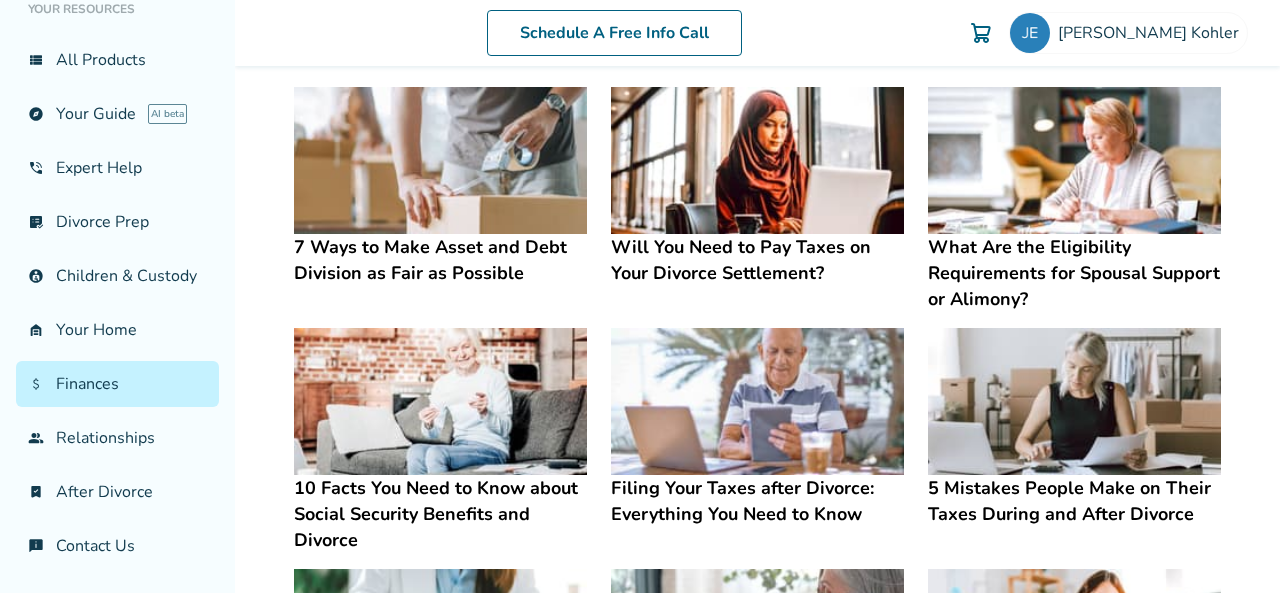 click on "What Are the Eligibility Requirements for Spousal Support or Alimony?" at bounding box center (1074, 273) 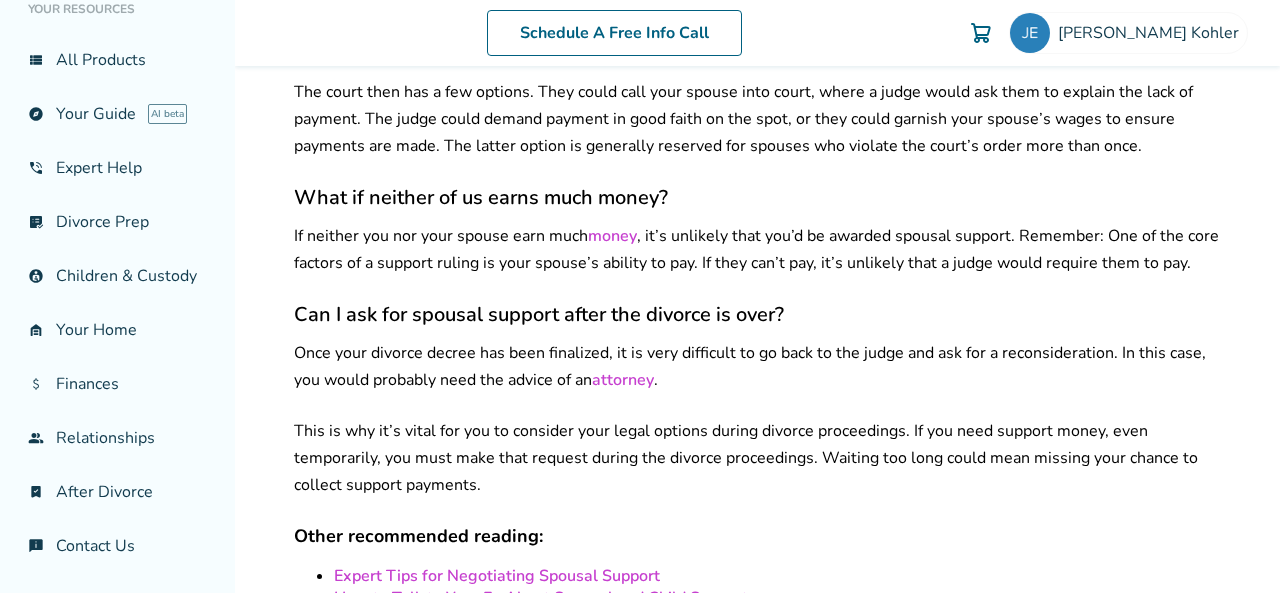 scroll, scrollTop: 3314, scrollLeft: 0, axis: vertical 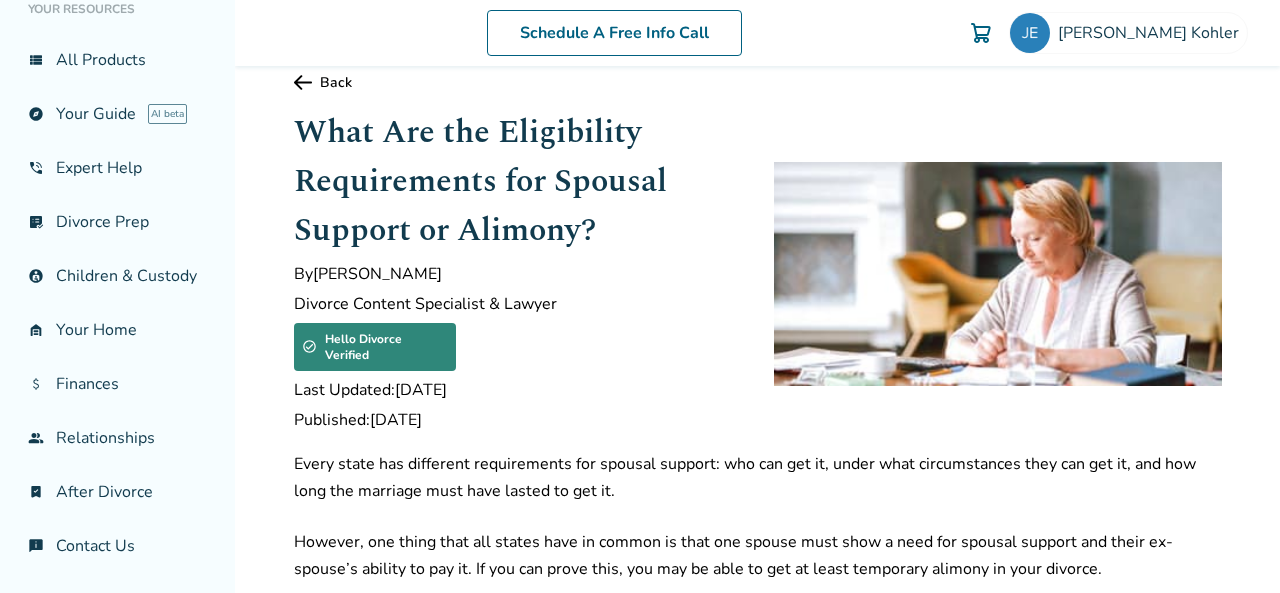 click on "Back" at bounding box center [758, 82] 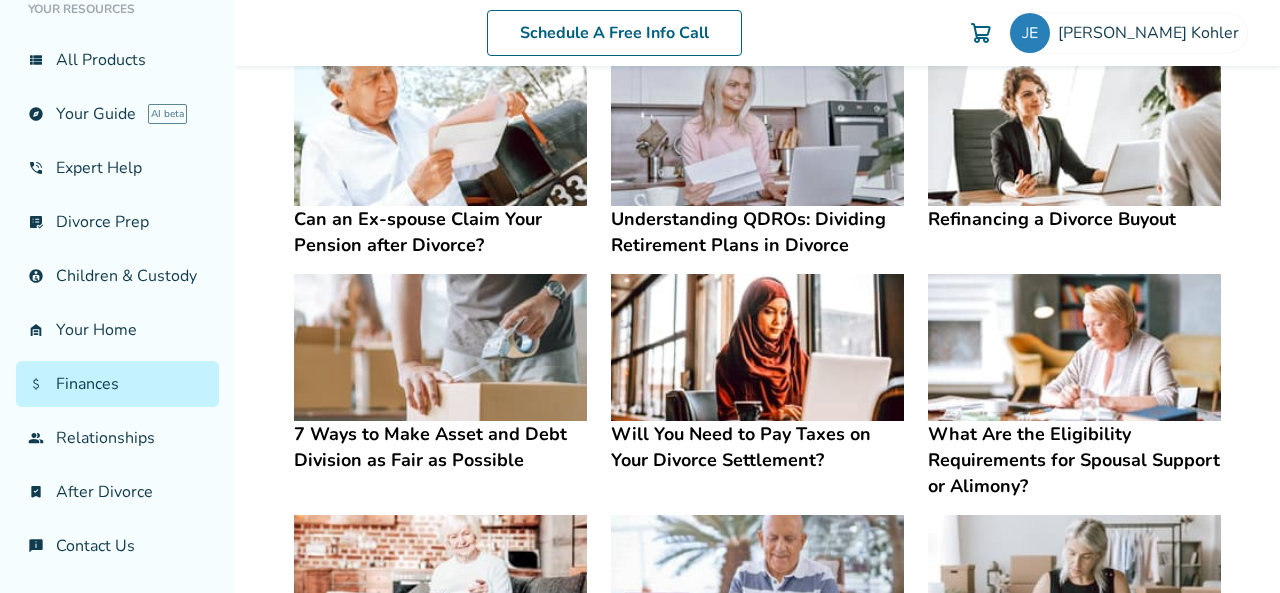 scroll, scrollTop: 430, scrollLeft: 0, axis: vertical 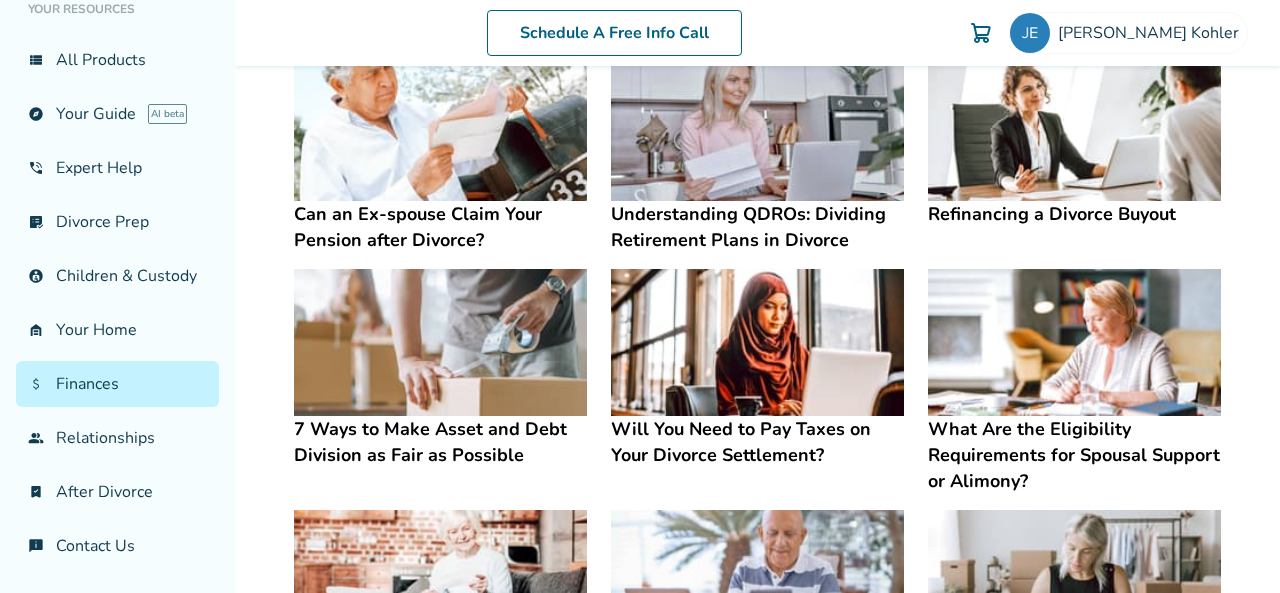 click on "Understanding QDROs: Dividing Retirement Plans in Divorce" at bounding box center (757, 227) 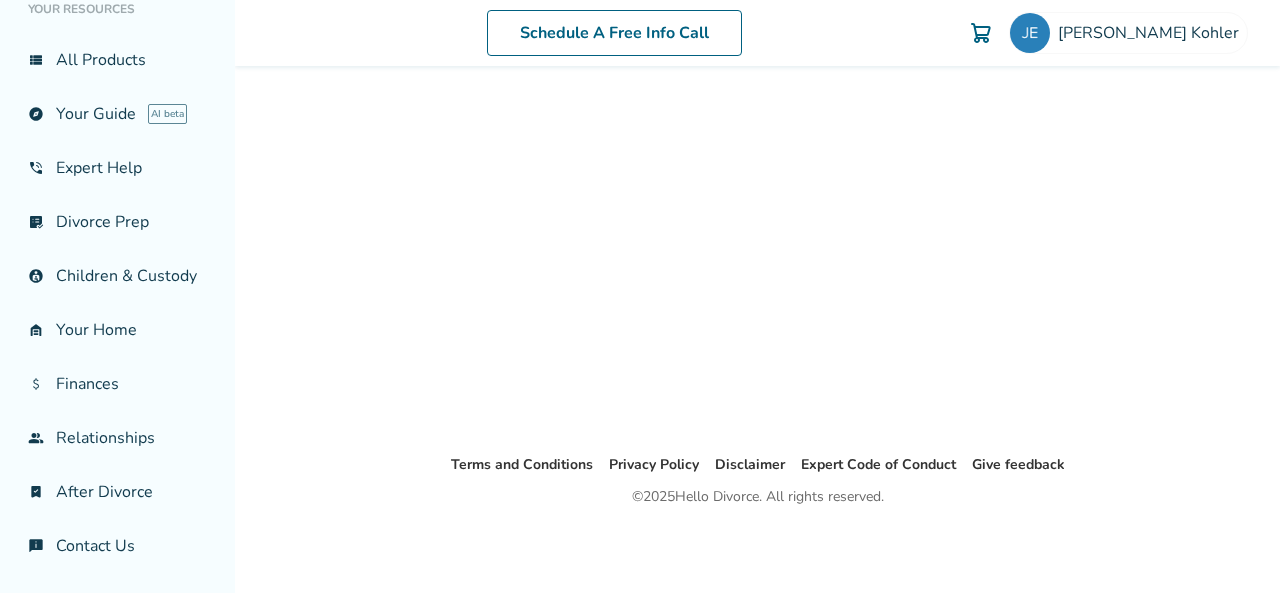 scroll, scrollTop: 77, scrollLeft: 0, axis: vertical 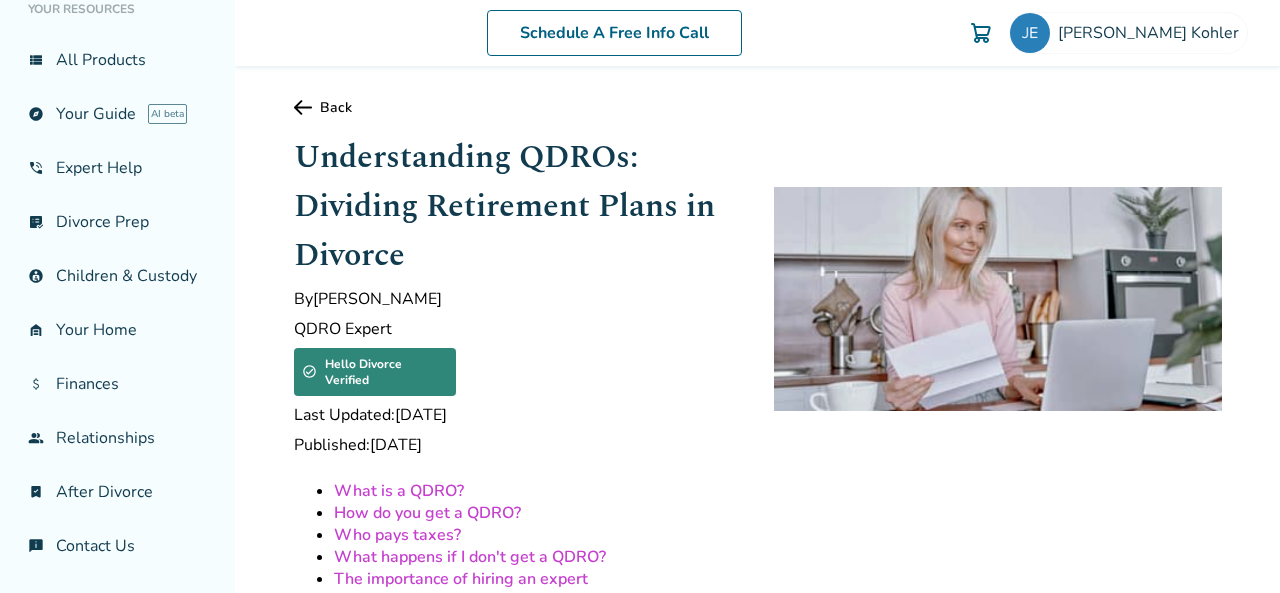 drag, startPoint x: 1270, startPoint y: 497, endPoint x: 1200, endPoint y: -45, distance: 546.5016 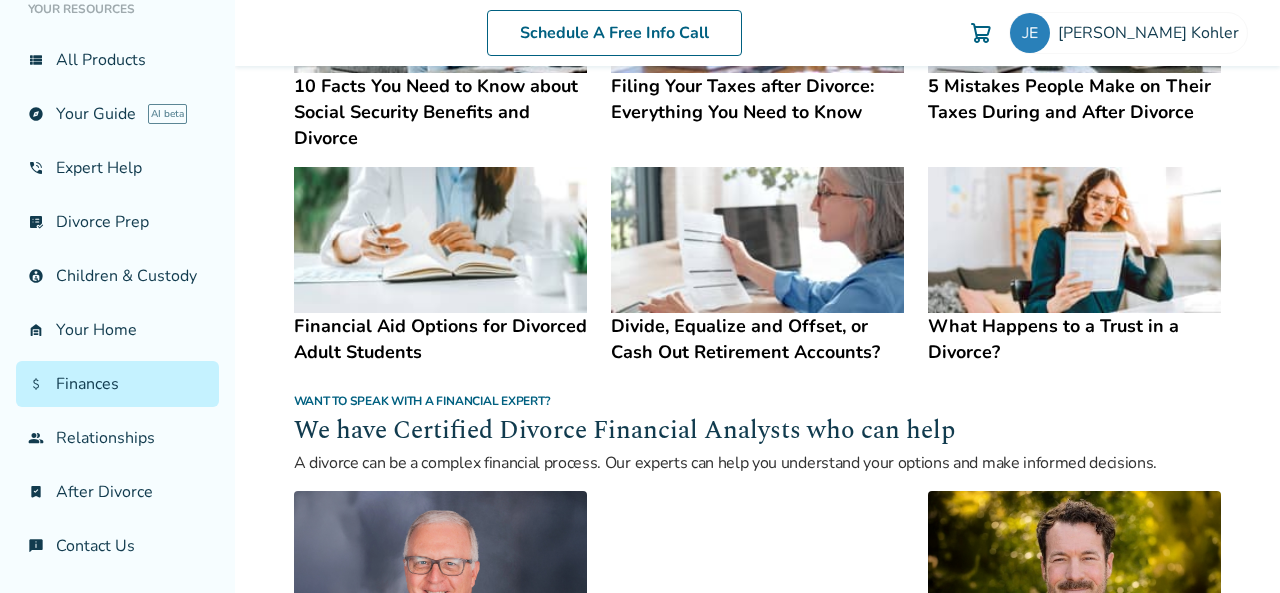 scroll, scrollTop: 1042, scrollLeft: 0, axis: vertical 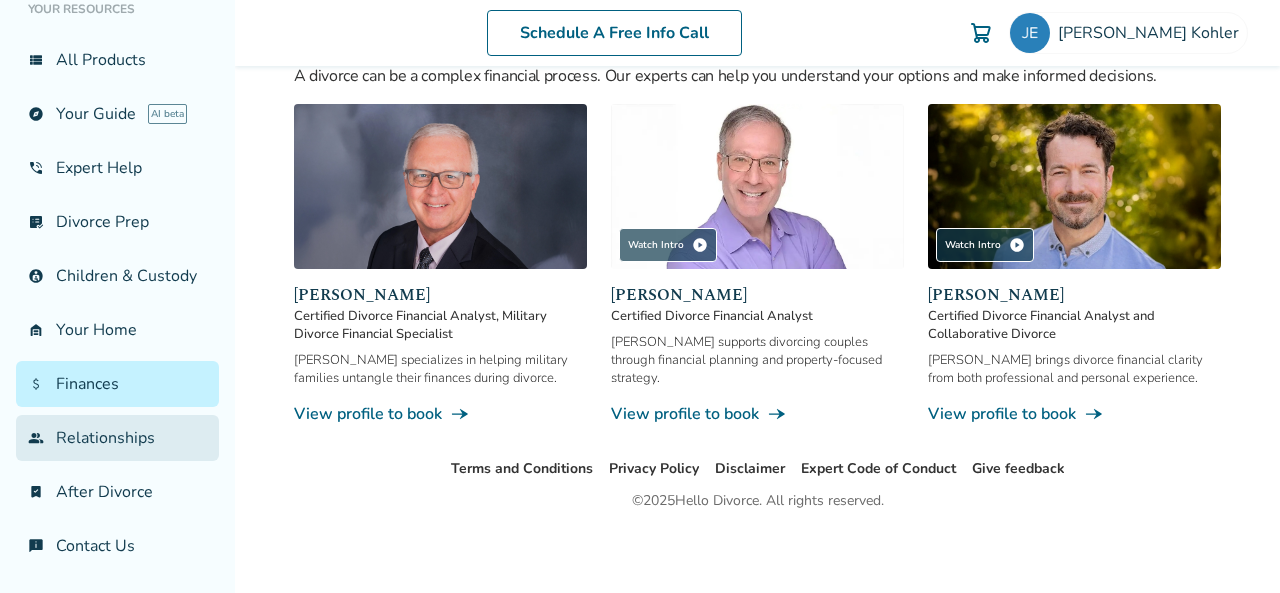 click on "group Relationships" at bounding box center [117, 438] 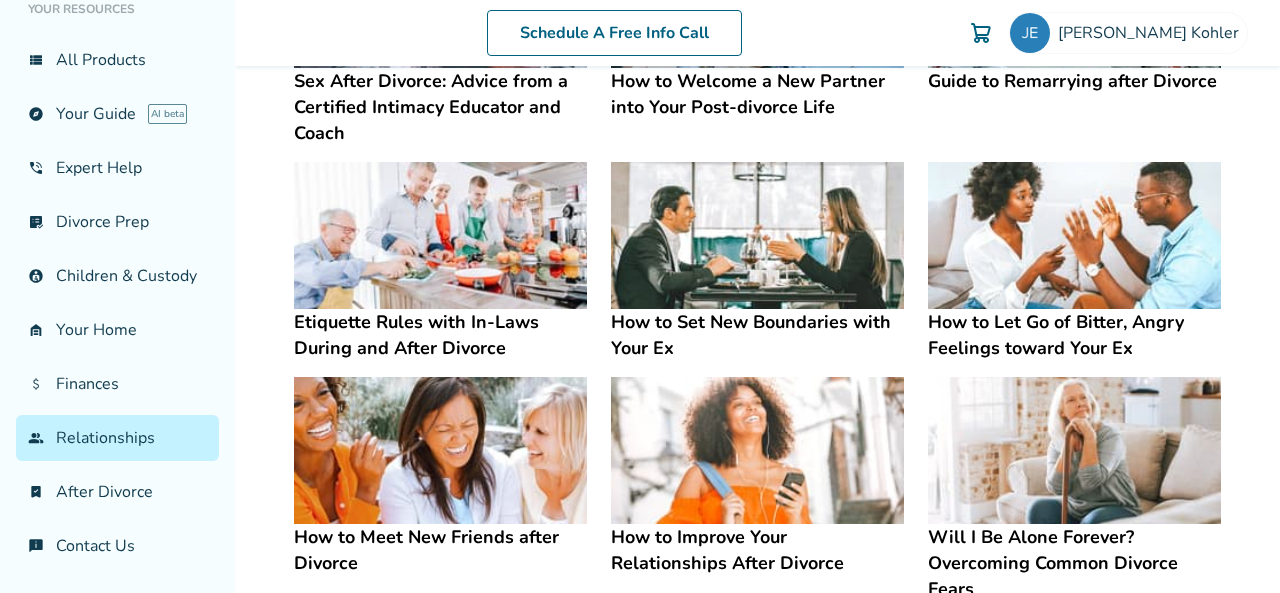 scroll, scrollTop: 519, scrollLeft: 0, axis: vertical 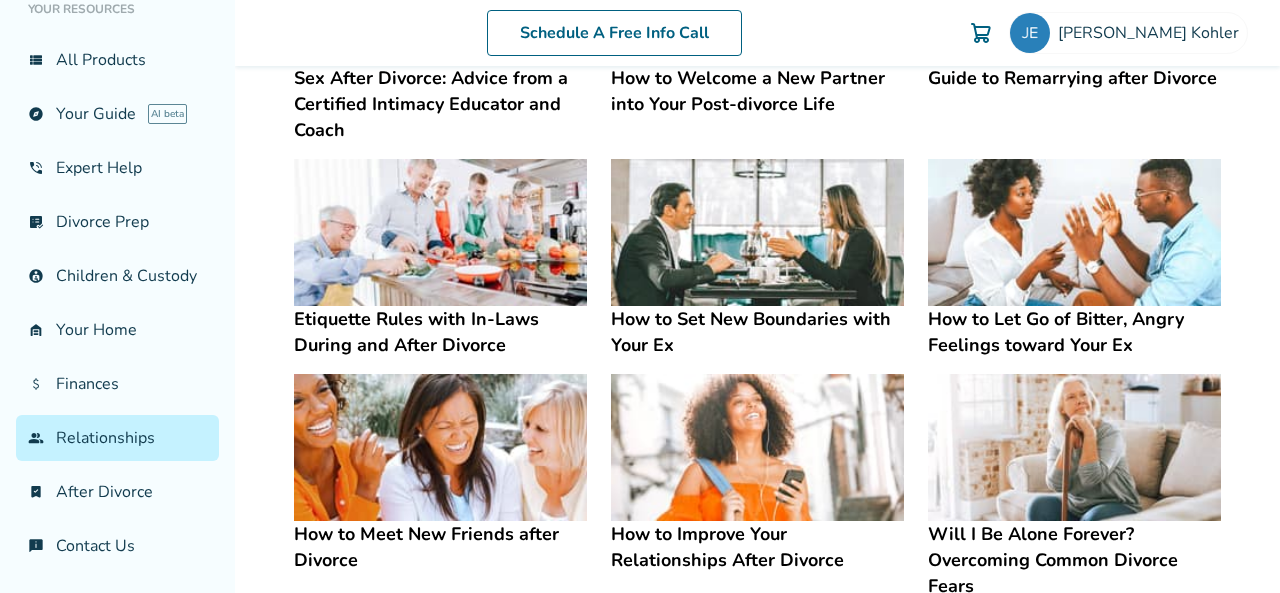 click on "Etiquette Rules with In-Laws During and After Divorce" at bounding box center (440, 332) 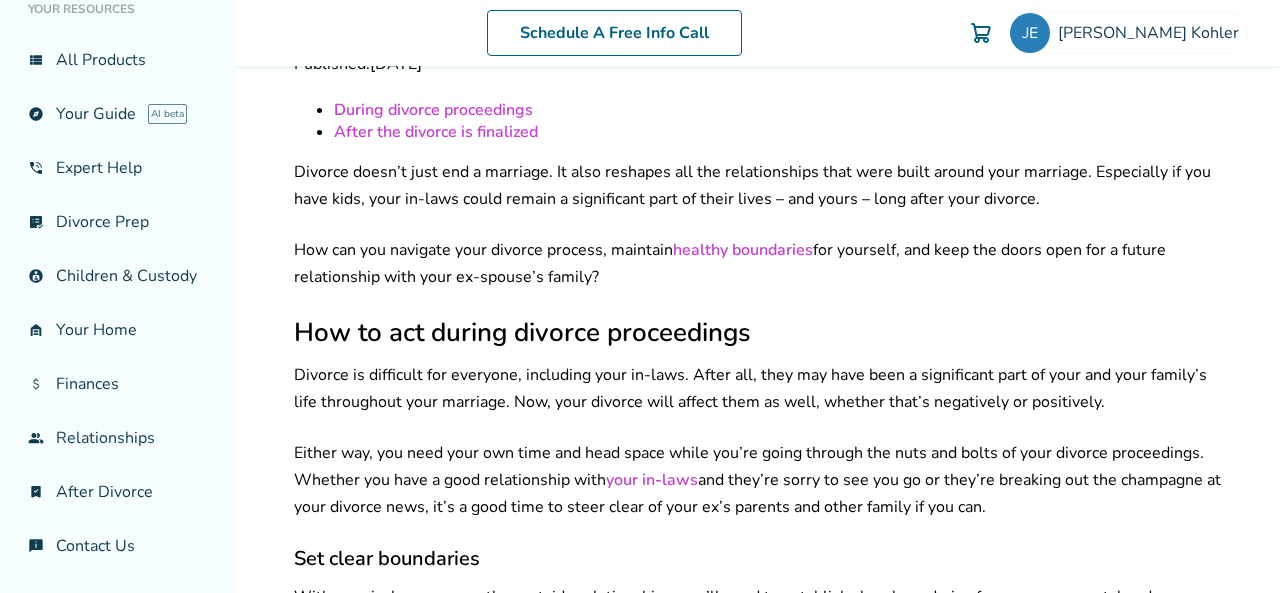 scroll, scrollTop: 421, scrollLeft: 0, axis: vertical 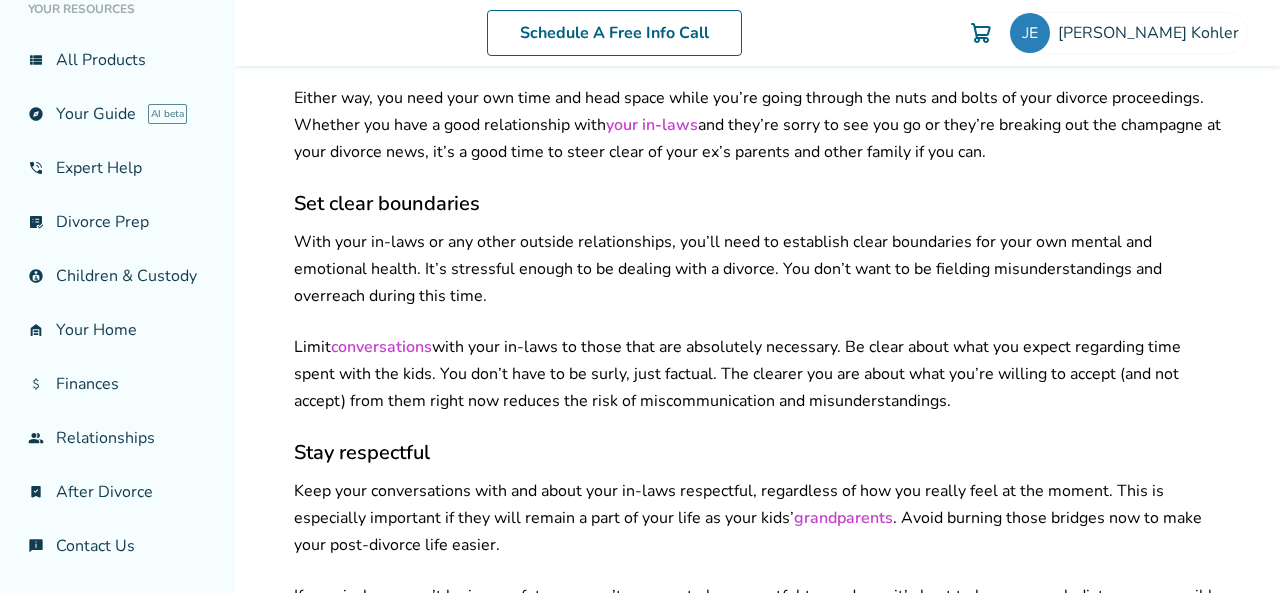 click on "Schedule A Free Info Call [PERSON_NAME] Schedule A Free Call [PERSON_NAME] [PERSON_NAME][EMAIL_ADDRESS][PERSON_NAME][DOMAIN_NAME] Profile Orders Payments Sign Out Close Added to cart Back Etiquette Rules with In-Laws During and After Divorce By  [PERSON_NAME] Divorce Content Specialist Hello Divorce Verified Last Updated:  [DATE] Published:  [DATE]
During divorce proceedings
After the divorce is finalized
Divorce doesn’t just end a marriage. It also reshapes all the relationships that were built around your marriage. Especially if you have kids, your in-laws could remain a significant part of their lives – and yours – long after your divorce.
How can you navigate your divorce process, maintain  healthy boundaries  for yourself, and keep the doors open for a future relationship with your ex-spouse’s family?
How to act during divorce proceedings
your in-laws
Set clear boundaries
Limit  conversations
Stay respectful
grandparents
Inform them as needed" at bounding box center (757, 296) 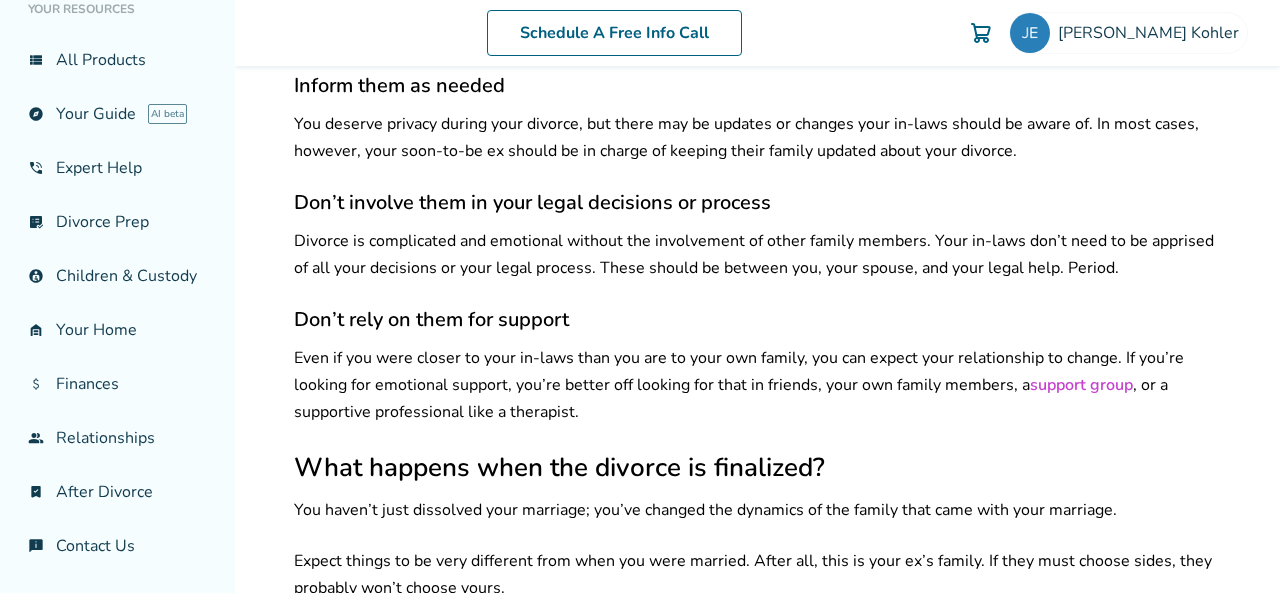 scroll, scrollTop: 1280, scrollLeft: 0, axis: vertical 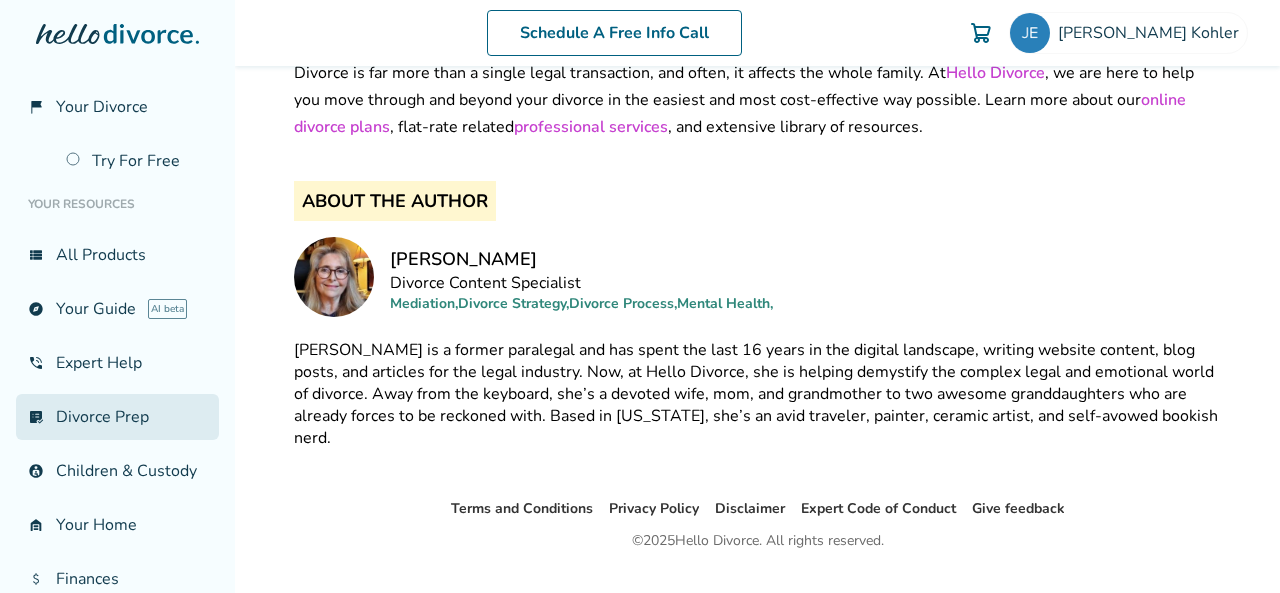 click on "list_alt_check Divorce Prep" at bounding box center (117, 417) 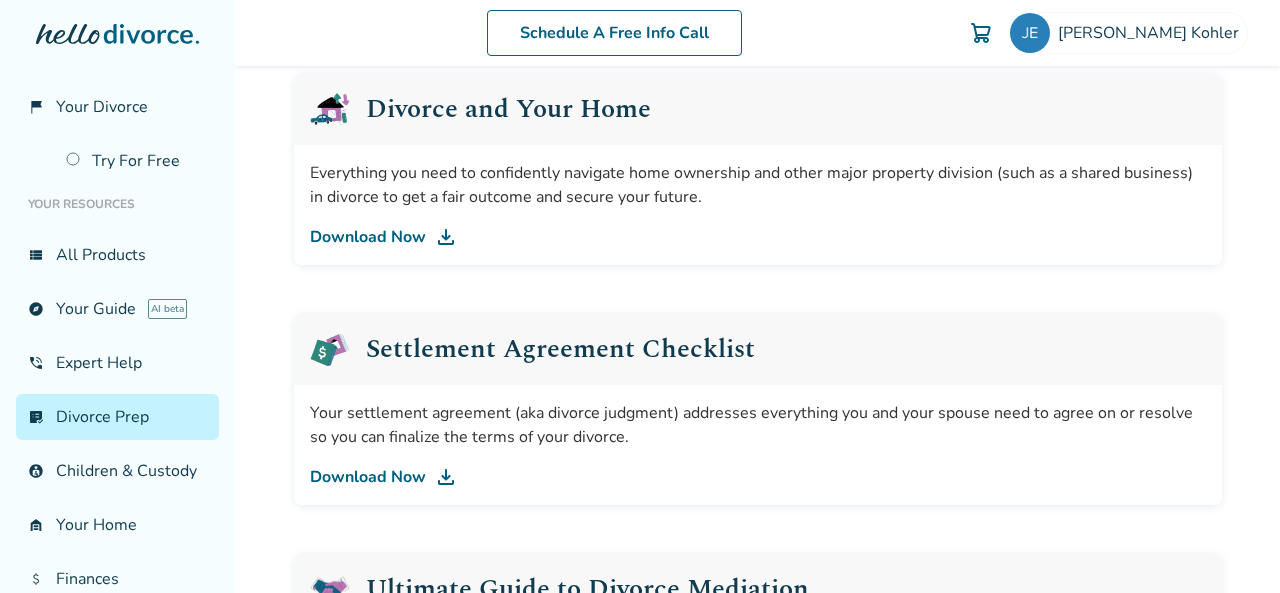 scroll, scrollTop: 533, scrollLeft: 0, axis: vertical 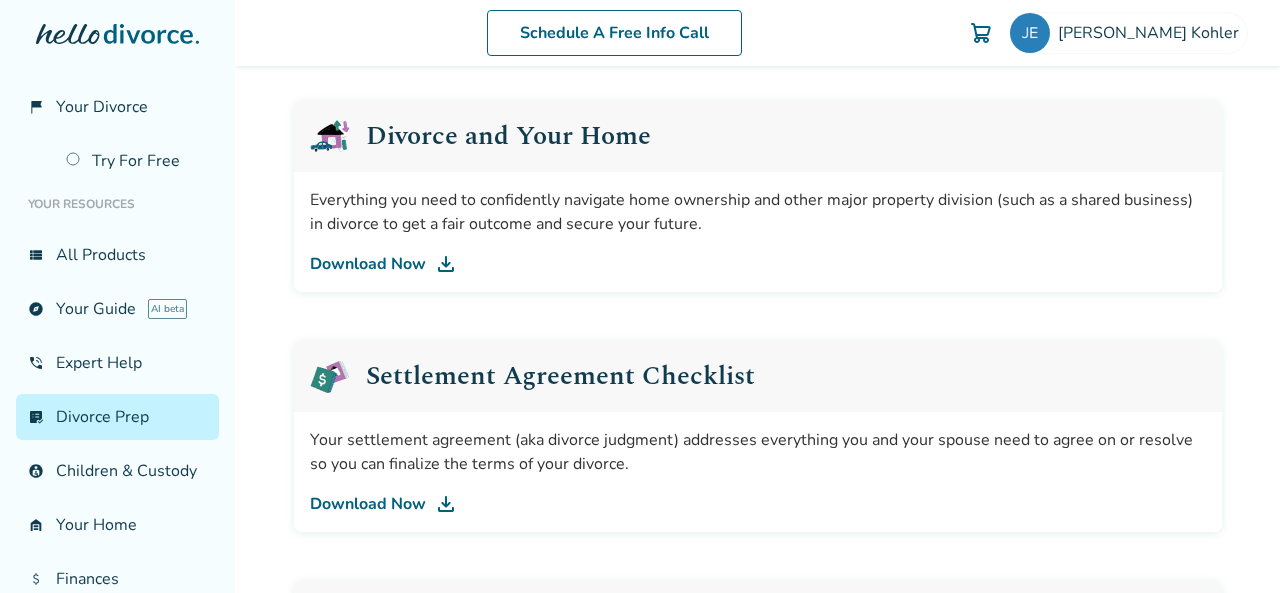 click at bounding box center (446, 264) 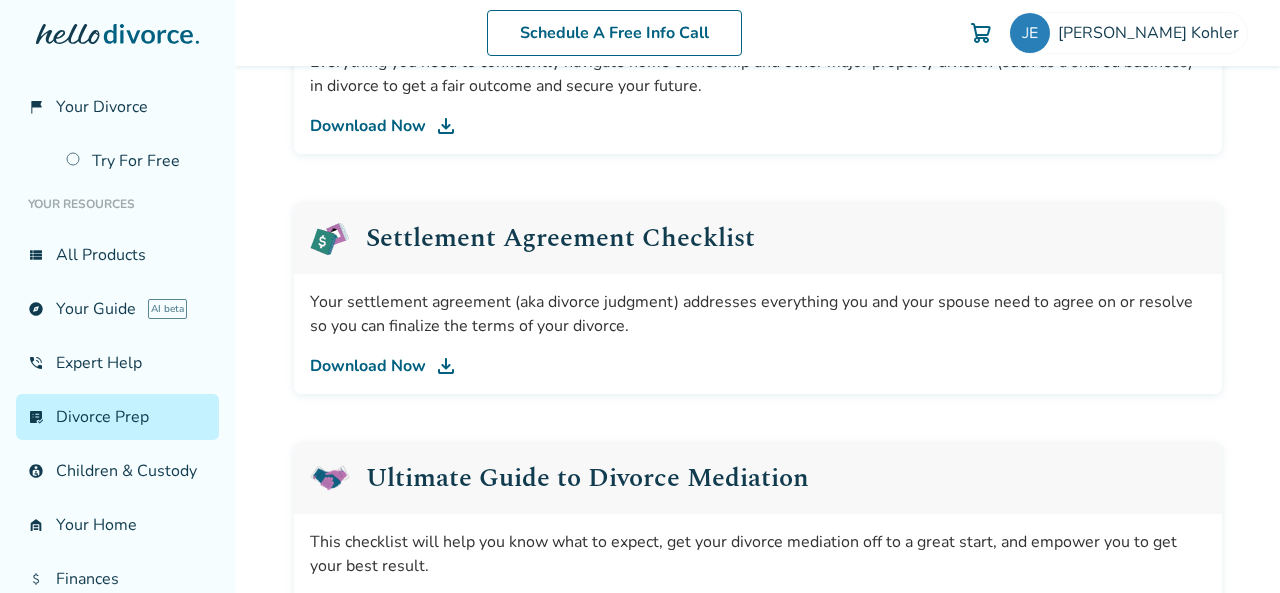 scroll, scrollTop: 630, scrollLeft: 0, axis: vertical 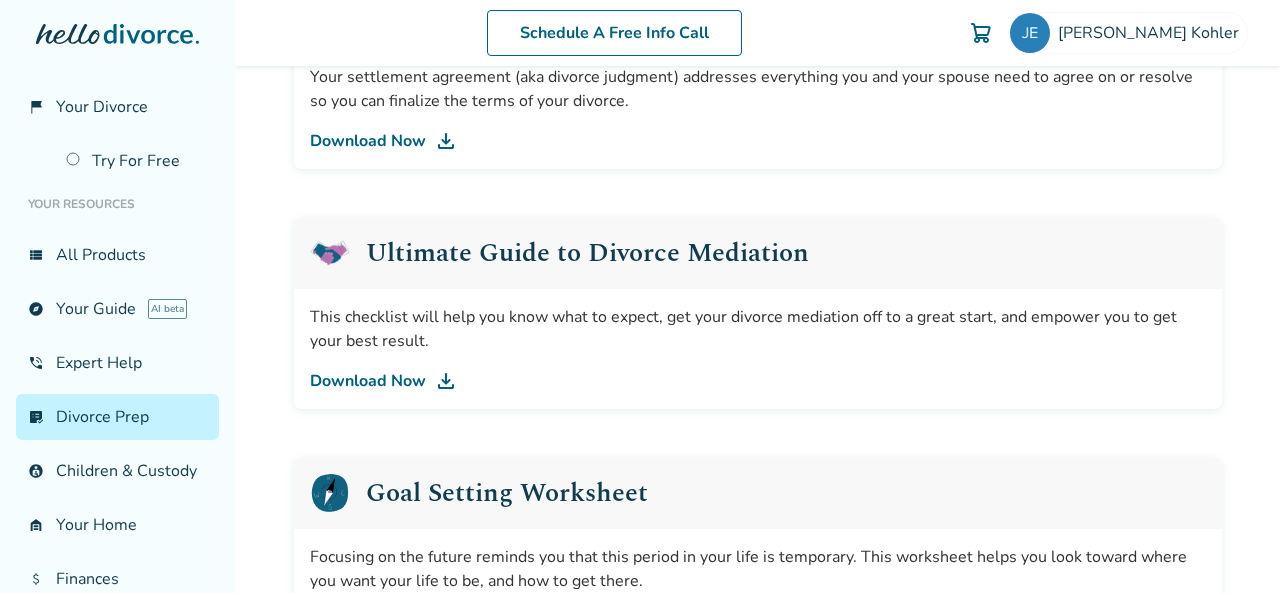 click at bounding box center (446, 381) 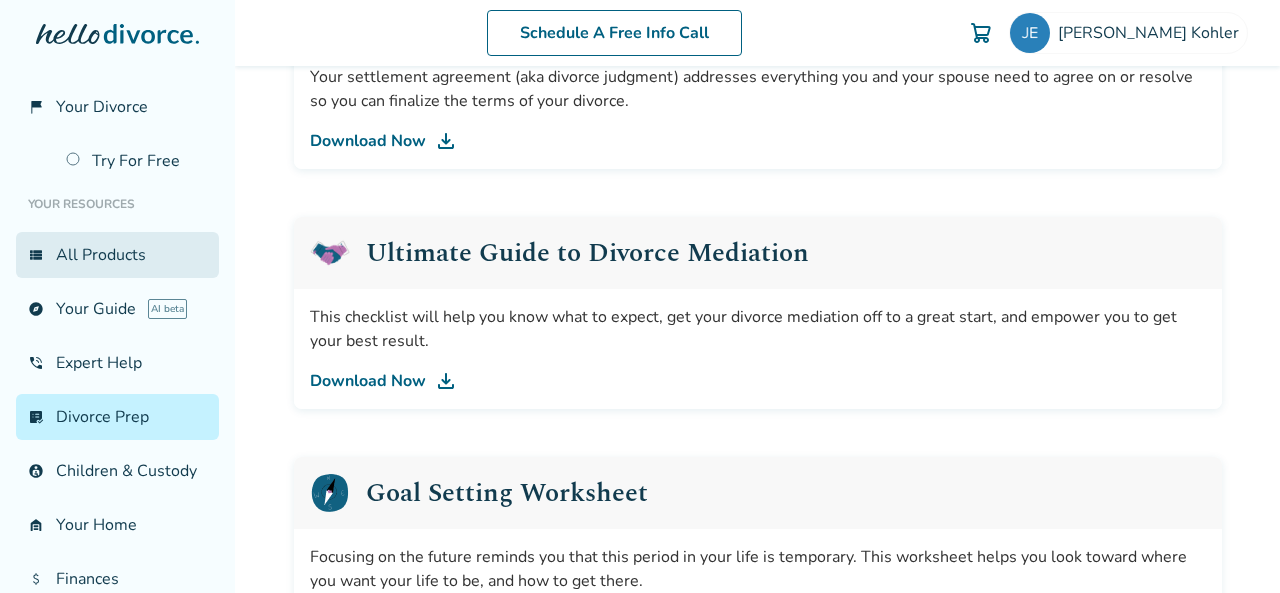 click on "view_list All Products" at bounding box center (117, 255) 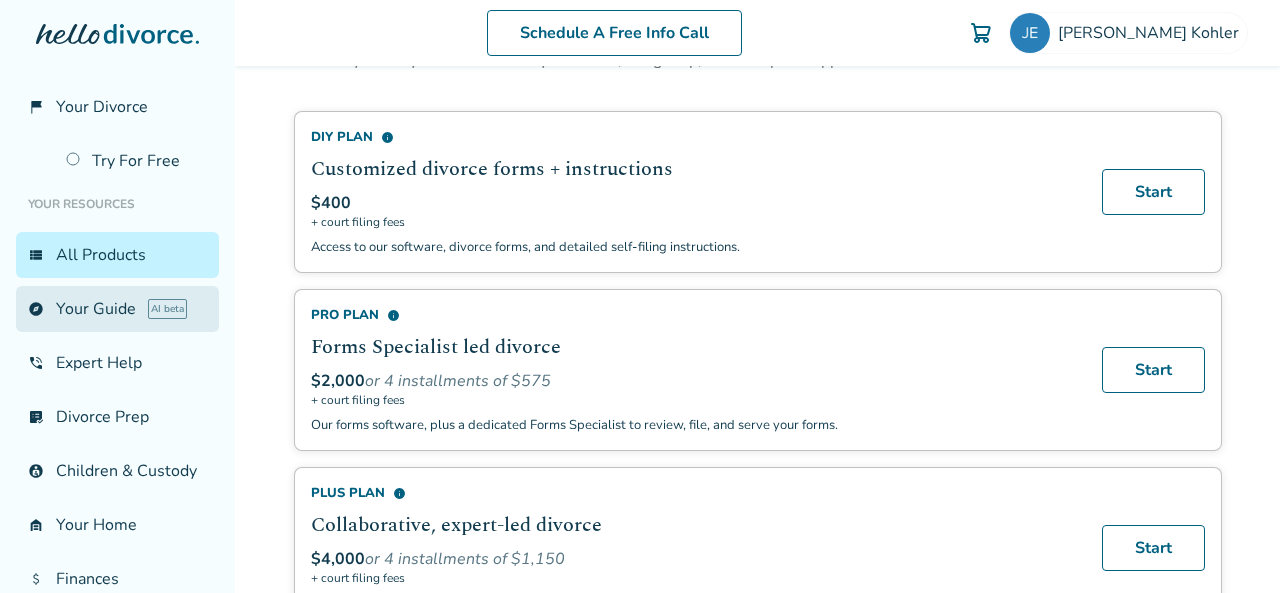 click on "explore Your Guide AI beta" at bounding box center (117, 309) 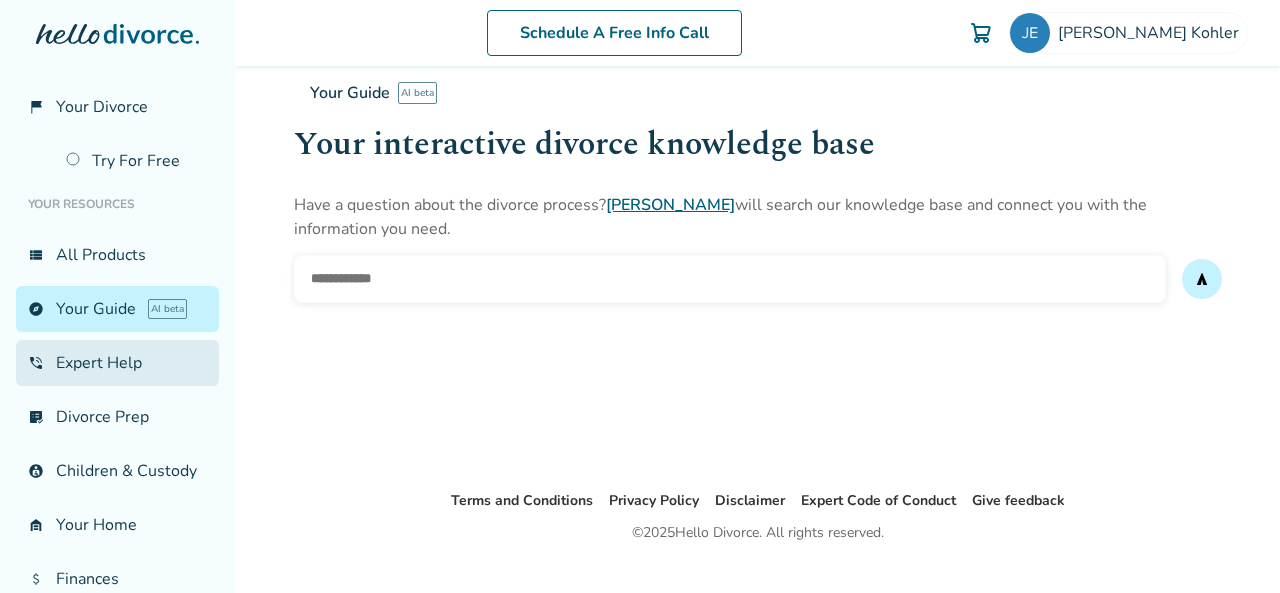 click on "phone_in_talk Expert Help" at bounding box center [117, 363] 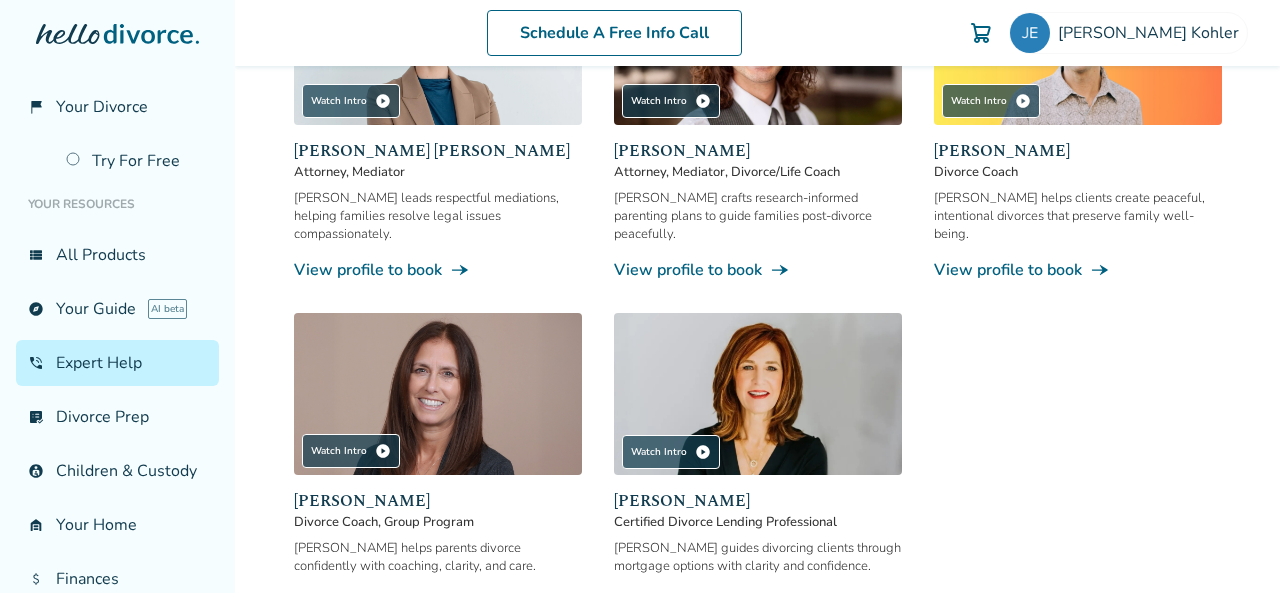 scroll, scrollTop: 1579, scrollLeft: 0, axis: vertical 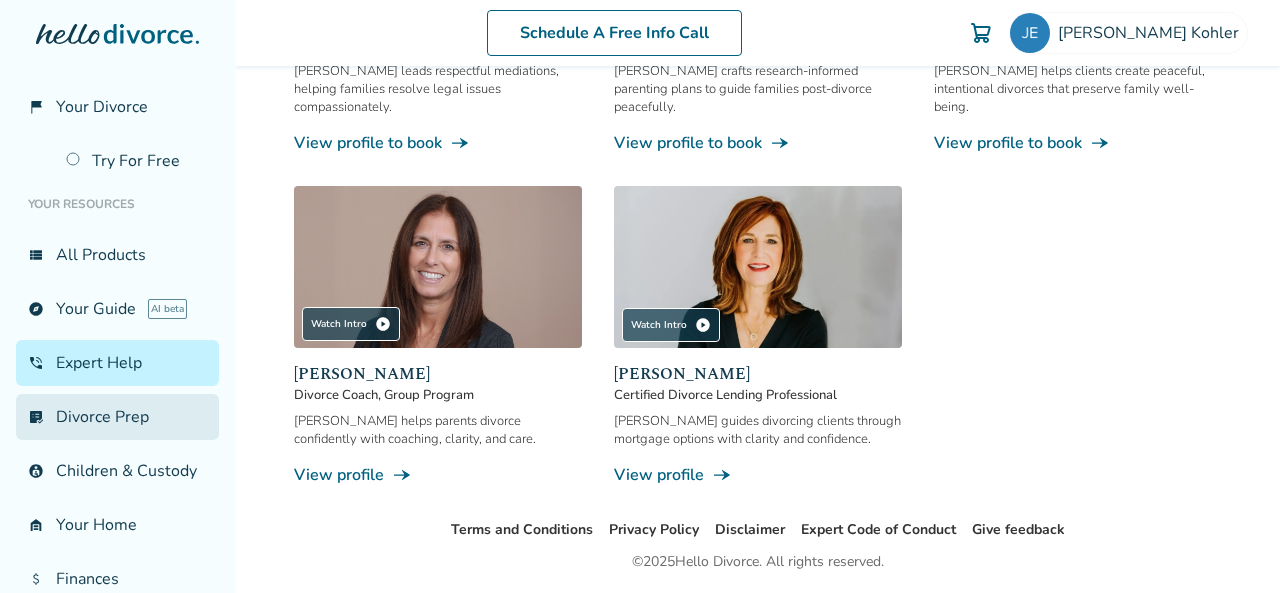 click on "list_alt_check Divorce Prep" at bounding box center [117, 417] 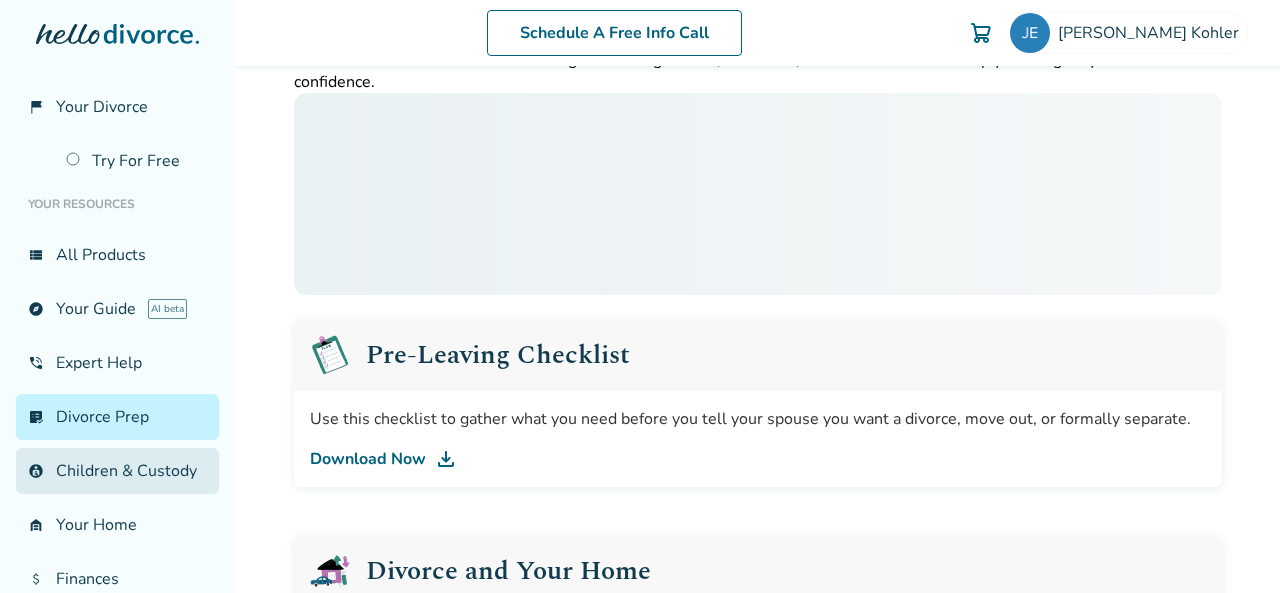 click on "account_child Children & Custody" at bounding box center (117, 471) 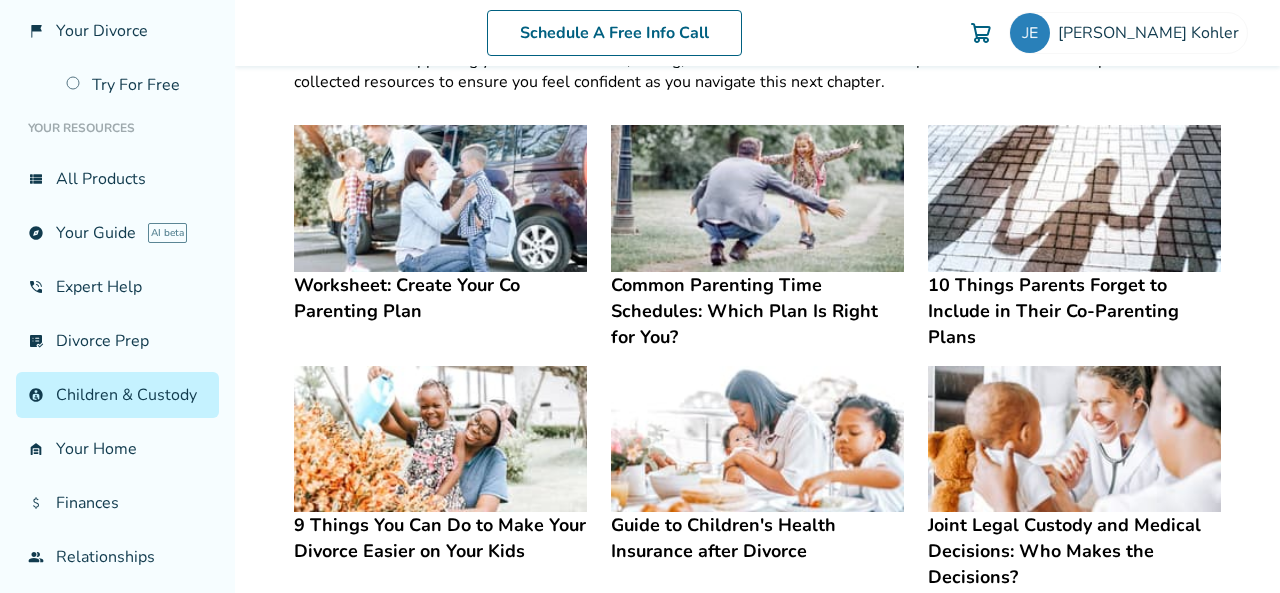 scroll, scrollTop: 0, scrollLeft: 0, axis: both 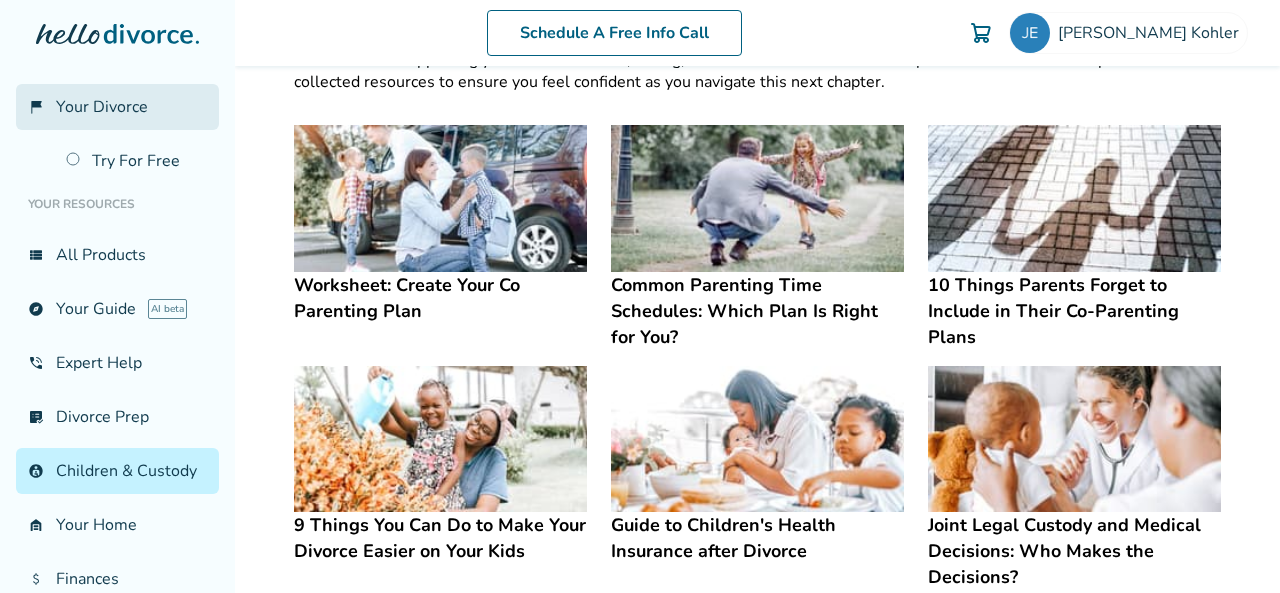 click on "Your Divorce" at bounding box center (102, 107) 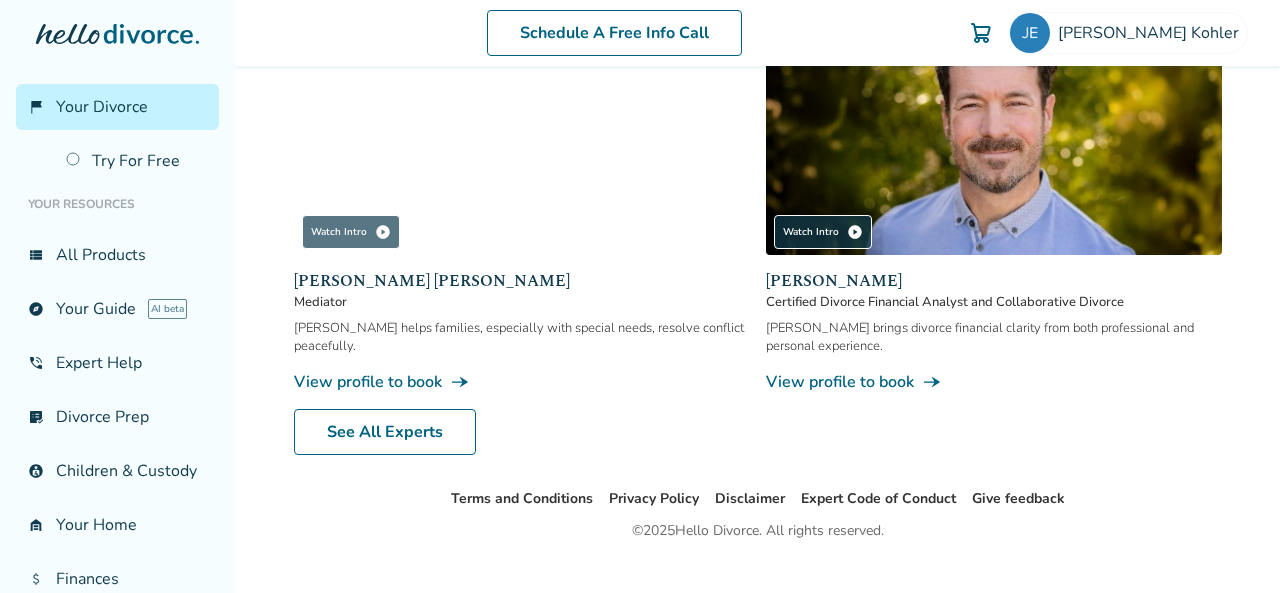 scroll, scrollTop: 1999, scrollLeft: 0, axis: vertical 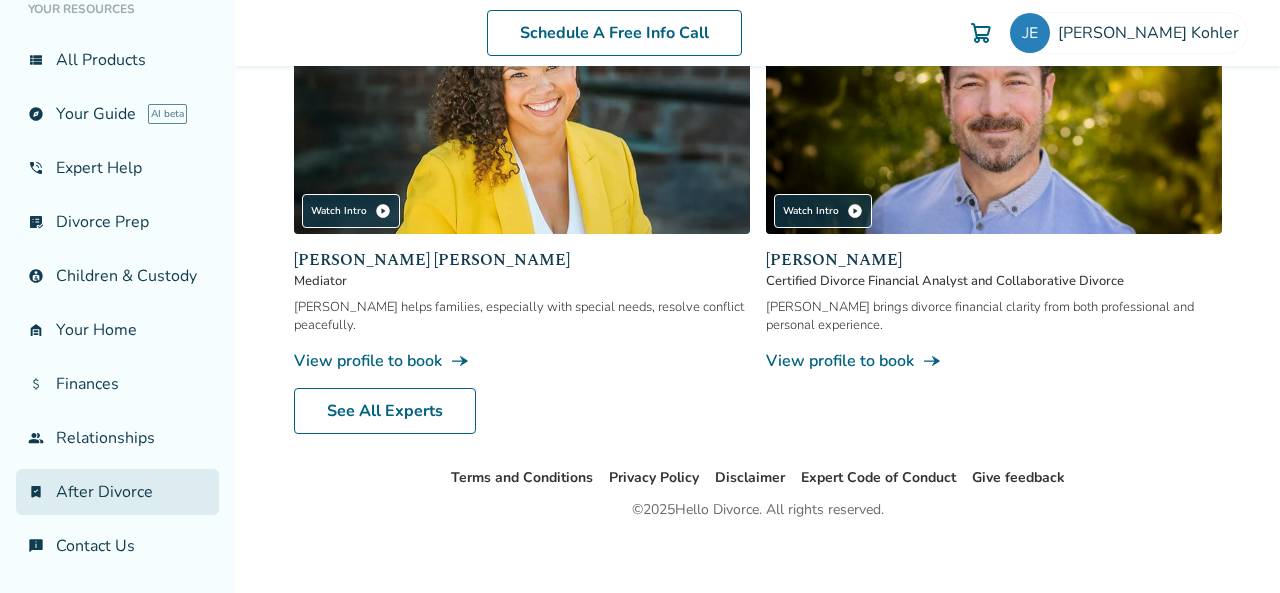 click on "bookmark_check After Divorce" at bounding box center (117, 492) 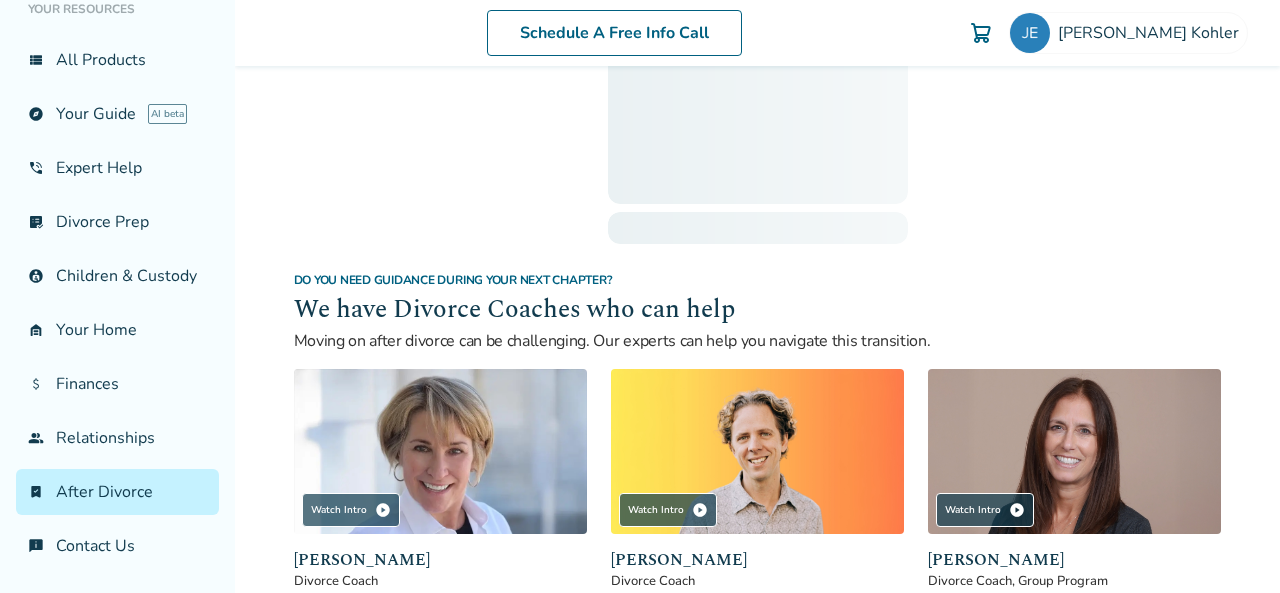 scroll, scrollTop: 98, scrollLeft: 0, axis: vertical 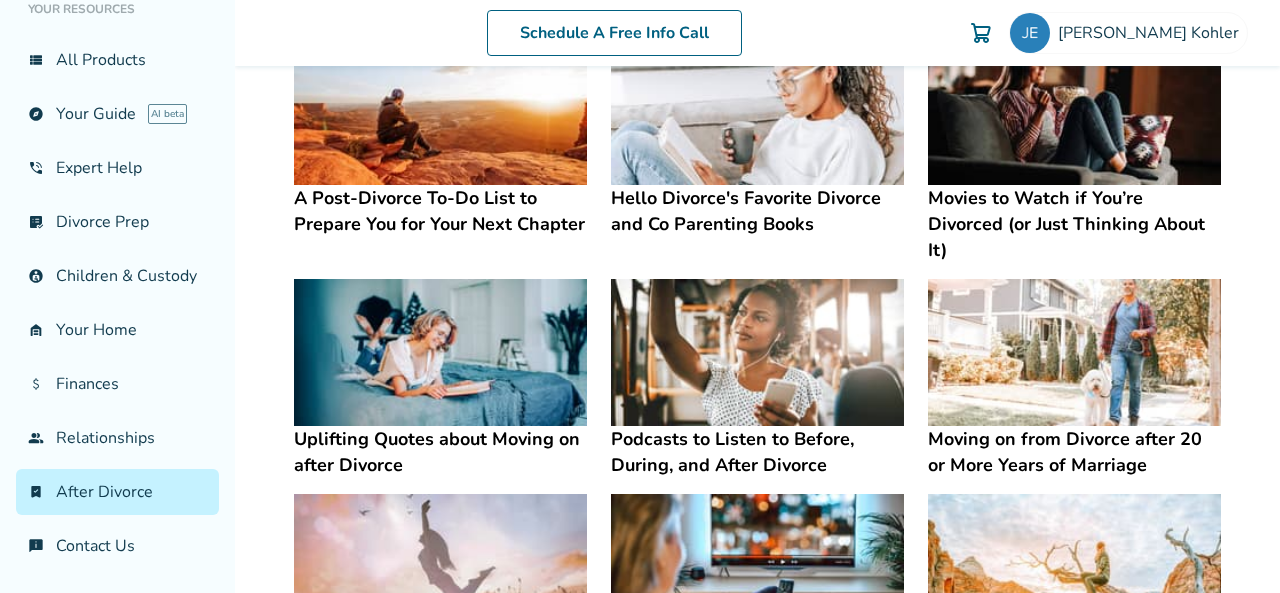 click on "Uplifting Quotes about Moving on after Divorce" at bounding box center [440, 452] 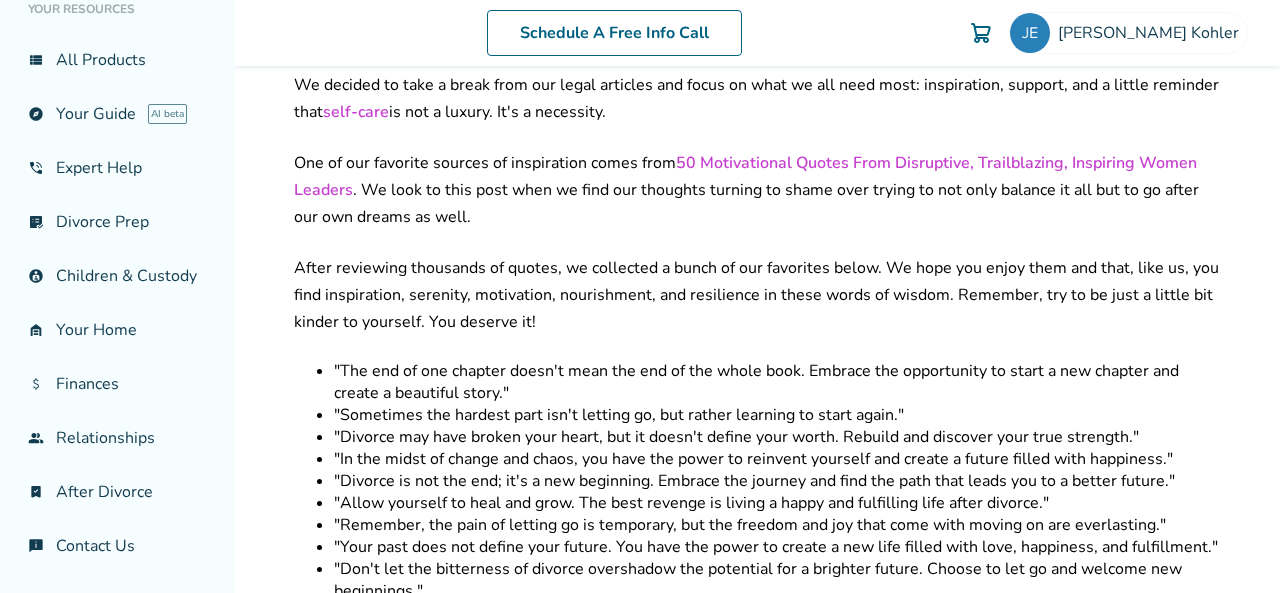 scroll, scrollTop: 441, scrollLeft: 0, axis: vertical 